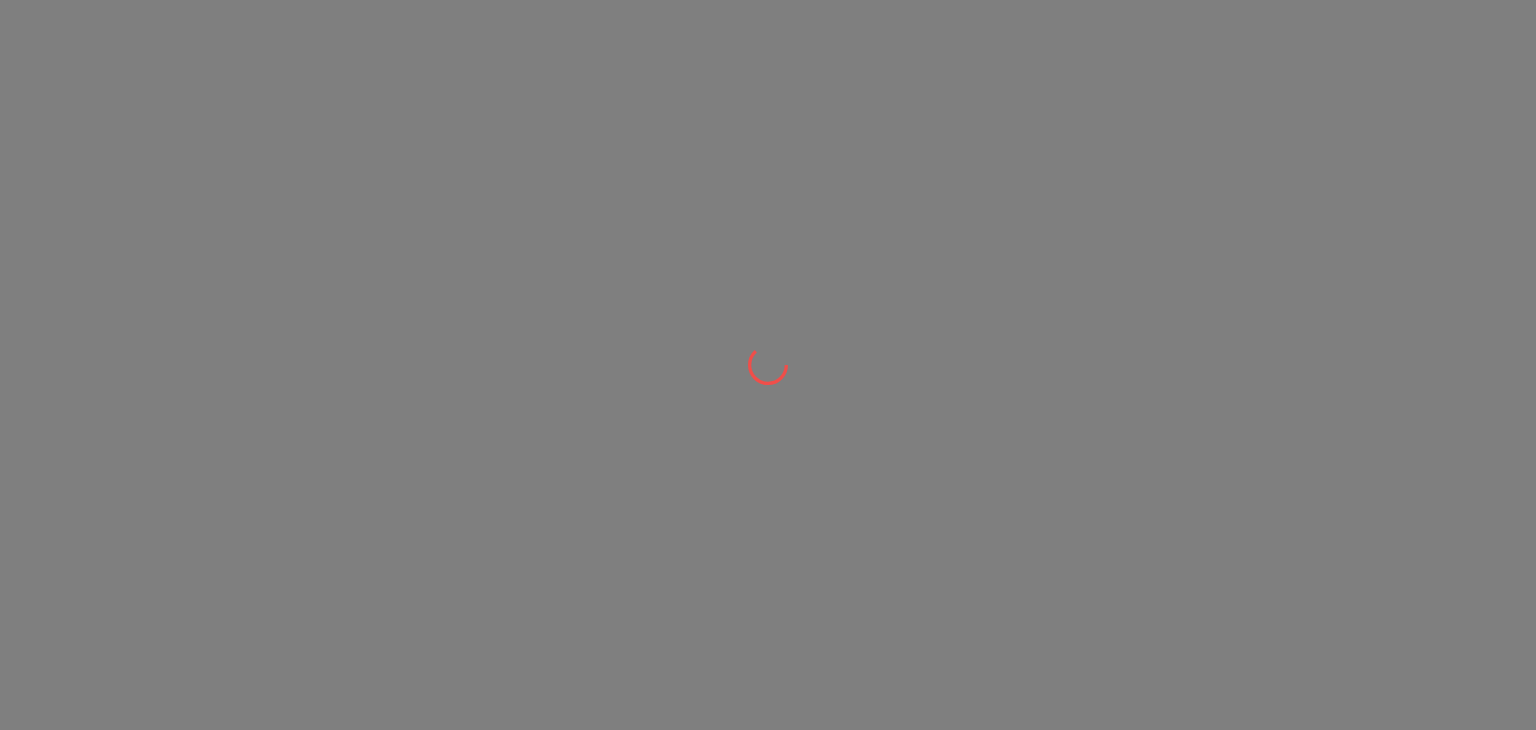 scroll, scrollTop: 0, scrollLeft: 0, axis: both 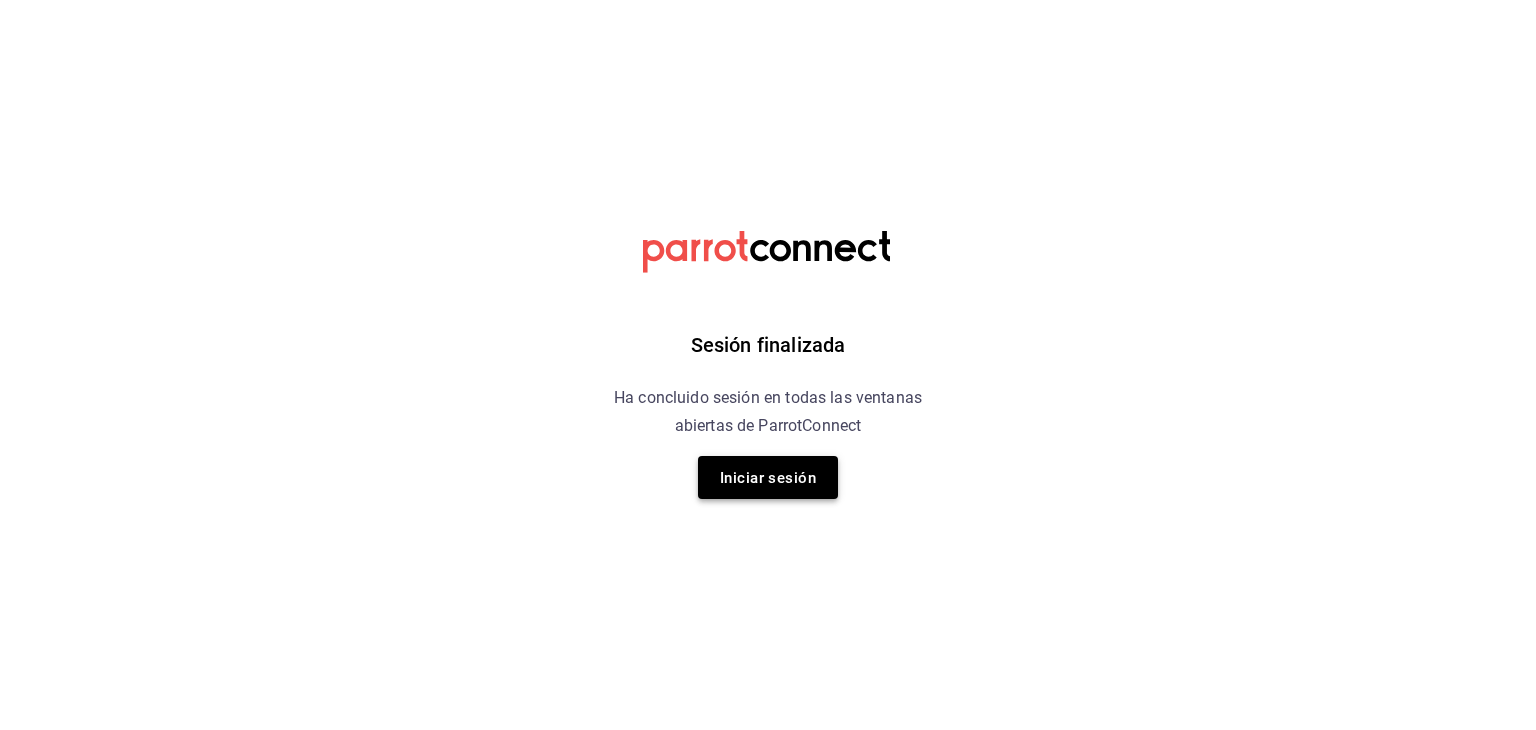 click on "Iniciar sesión" at bounding box center (768, 478) 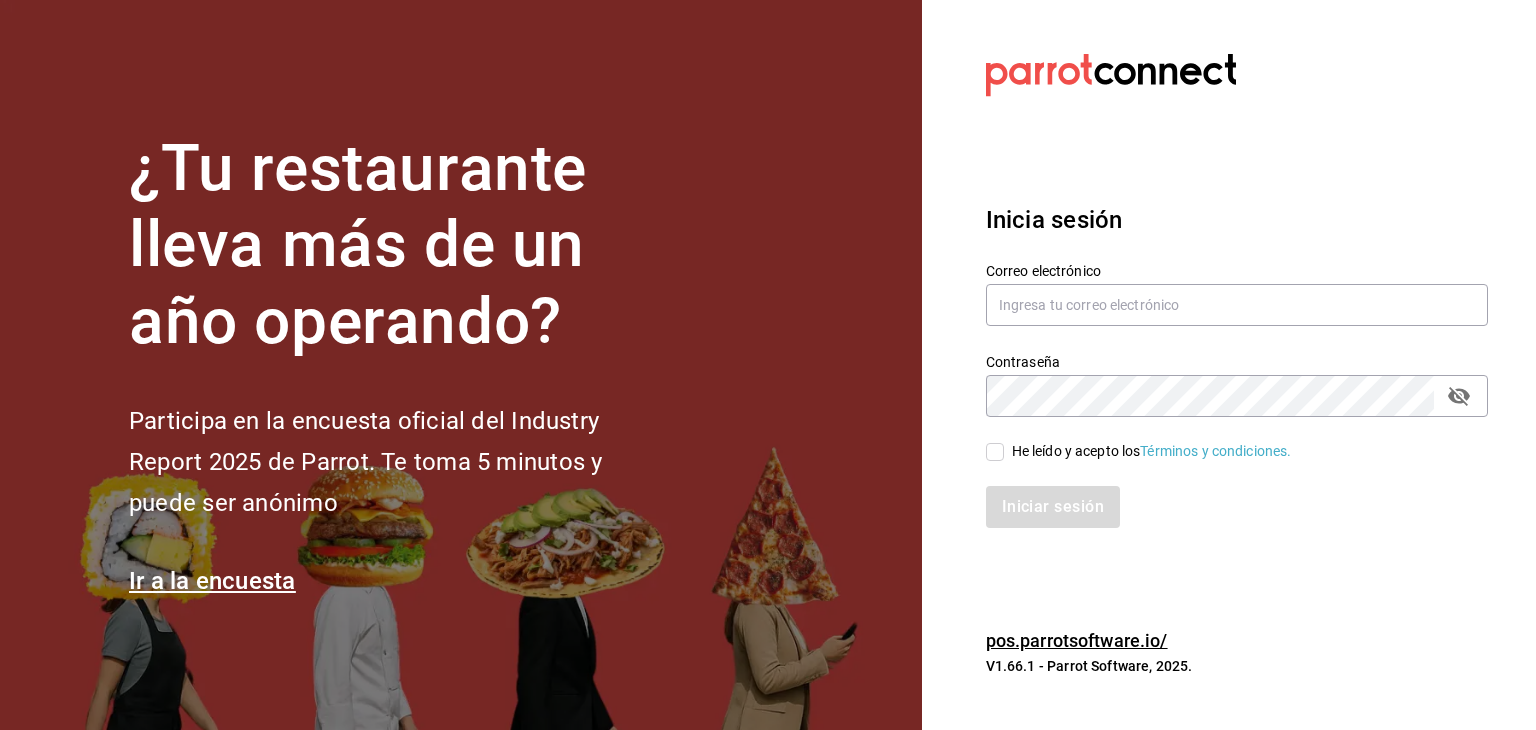 click on "¿Tu restaurante lleva más de un año operando? Participa en la encuesta oficial del Industry Report 2025 de Parrot. Te toma 5 minutos y puede ser anónimo Ir a la encuesta" at bounding box center [461, 365] 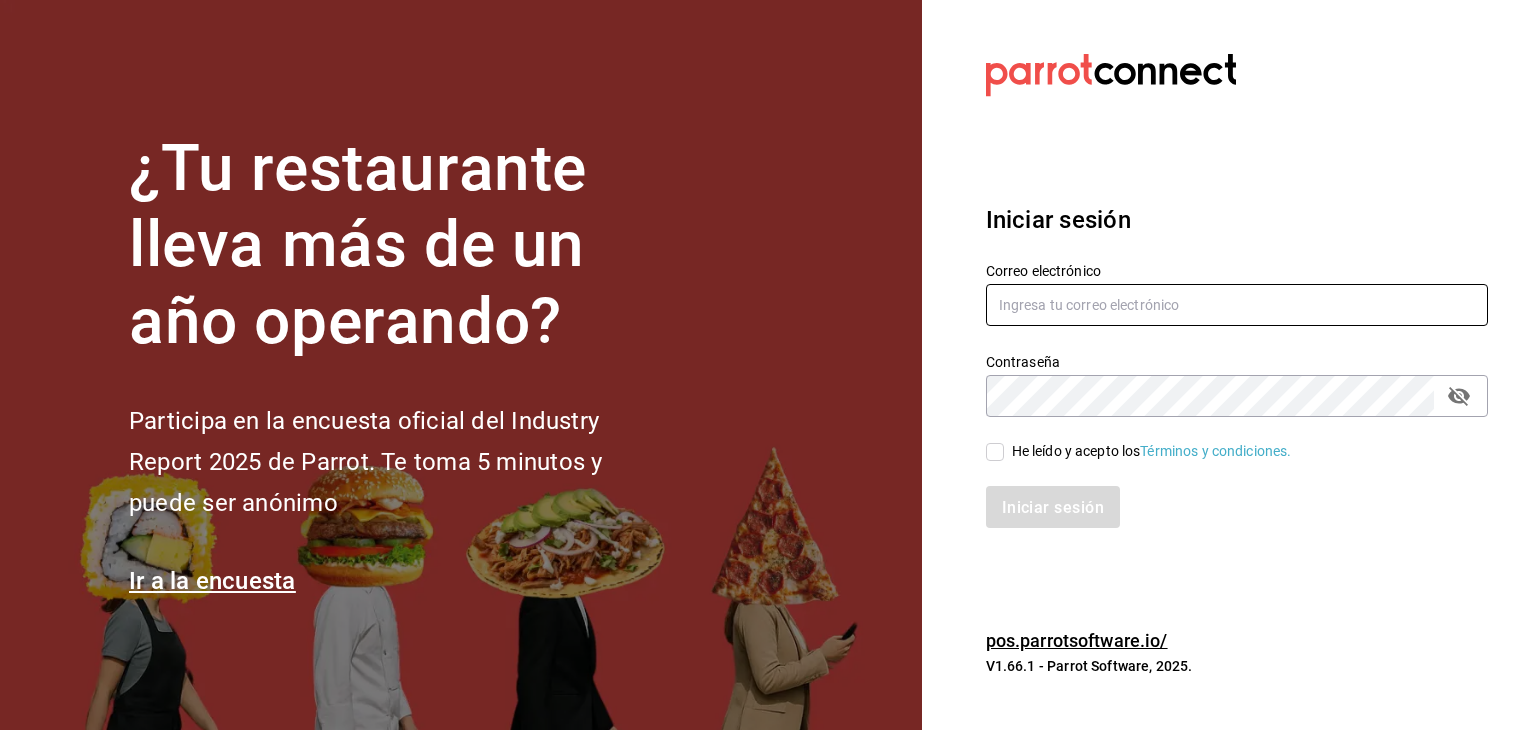 click at bounding box center (1237, 305) 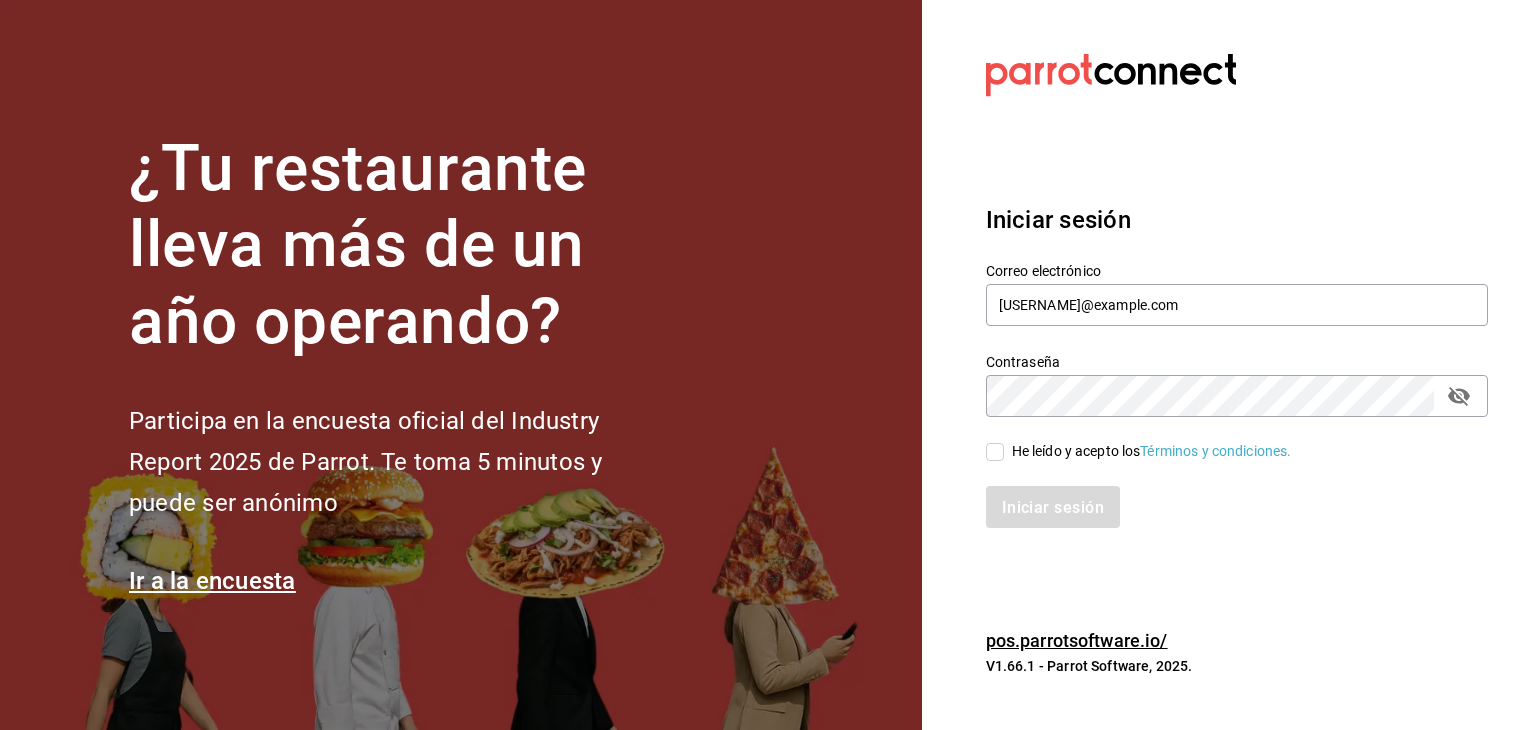 click on "He leído y acepto los  Términos y condiciones." at bounding box center (1148, 451) 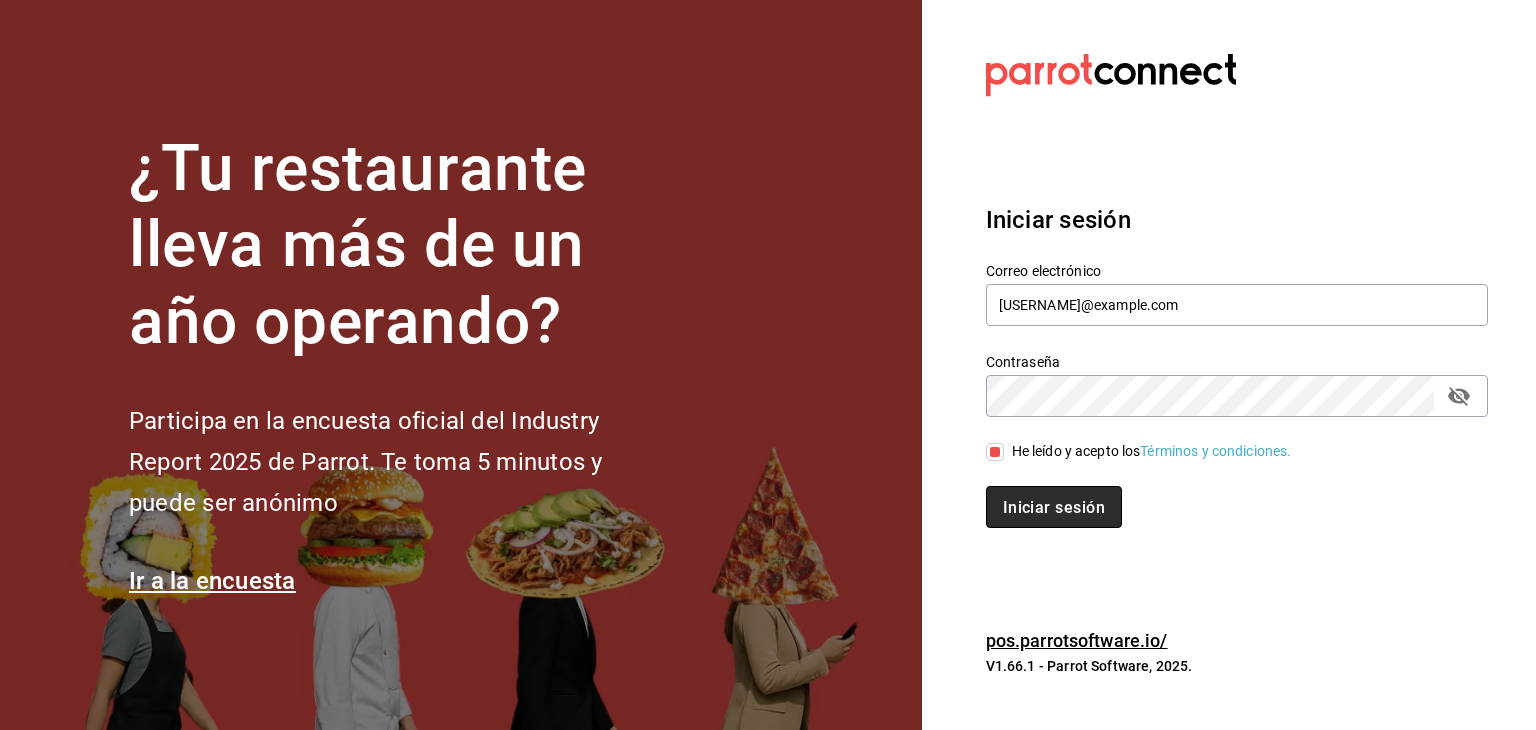 click on "Iniciar sesión" at bounding box center [1054, 507] 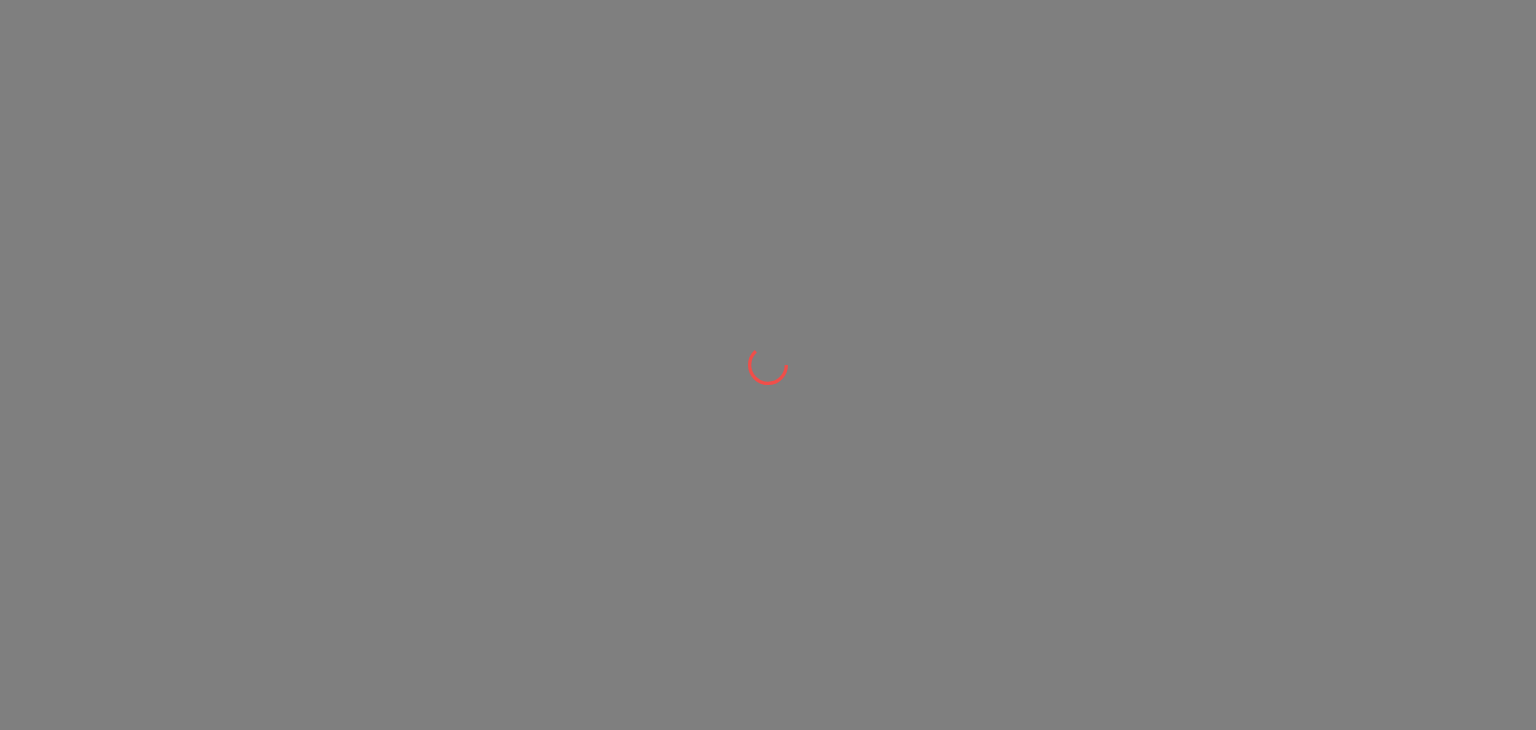 scroll, scrollTop: 0, scrollLeft: 0, axis: both 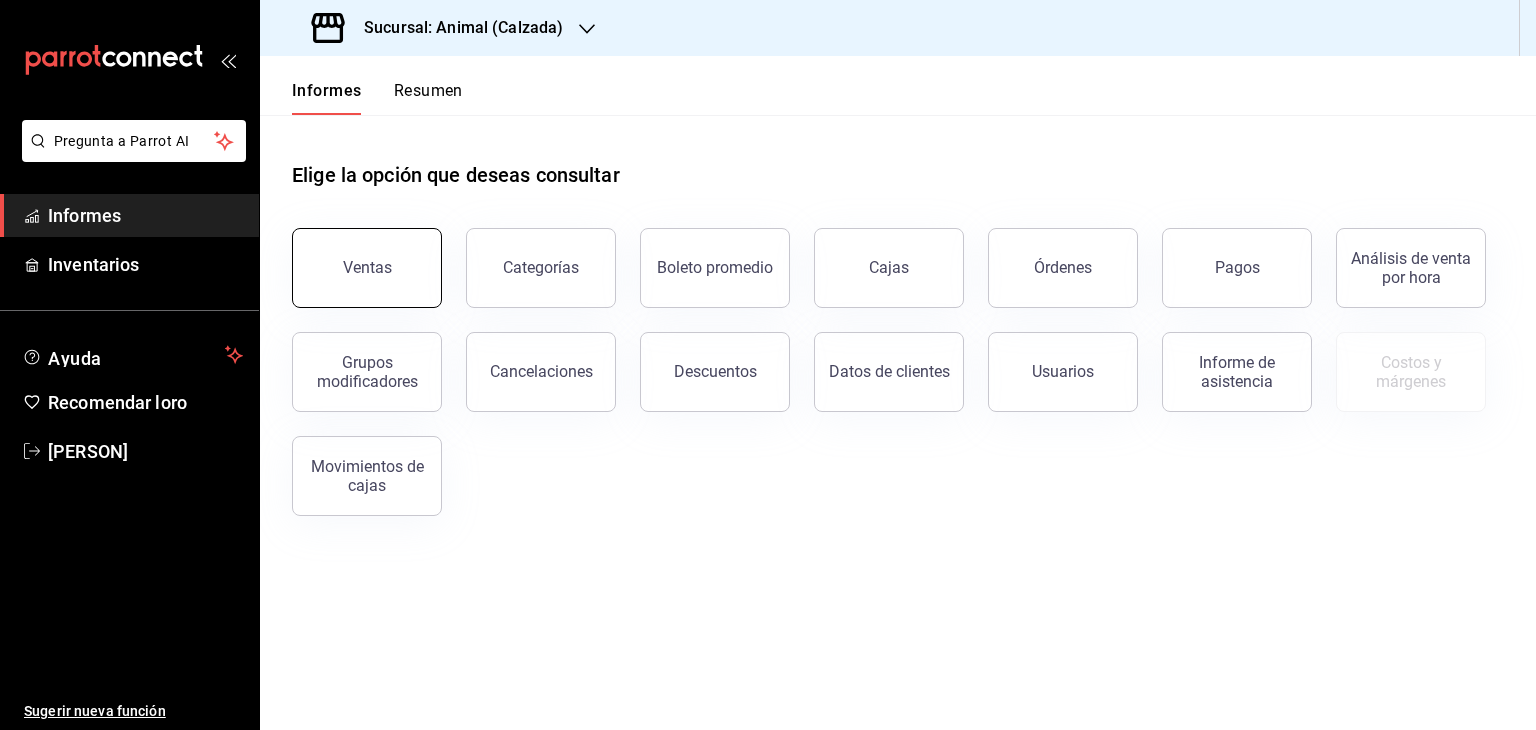 click on "Ventas" at bounding box center (367, 268) 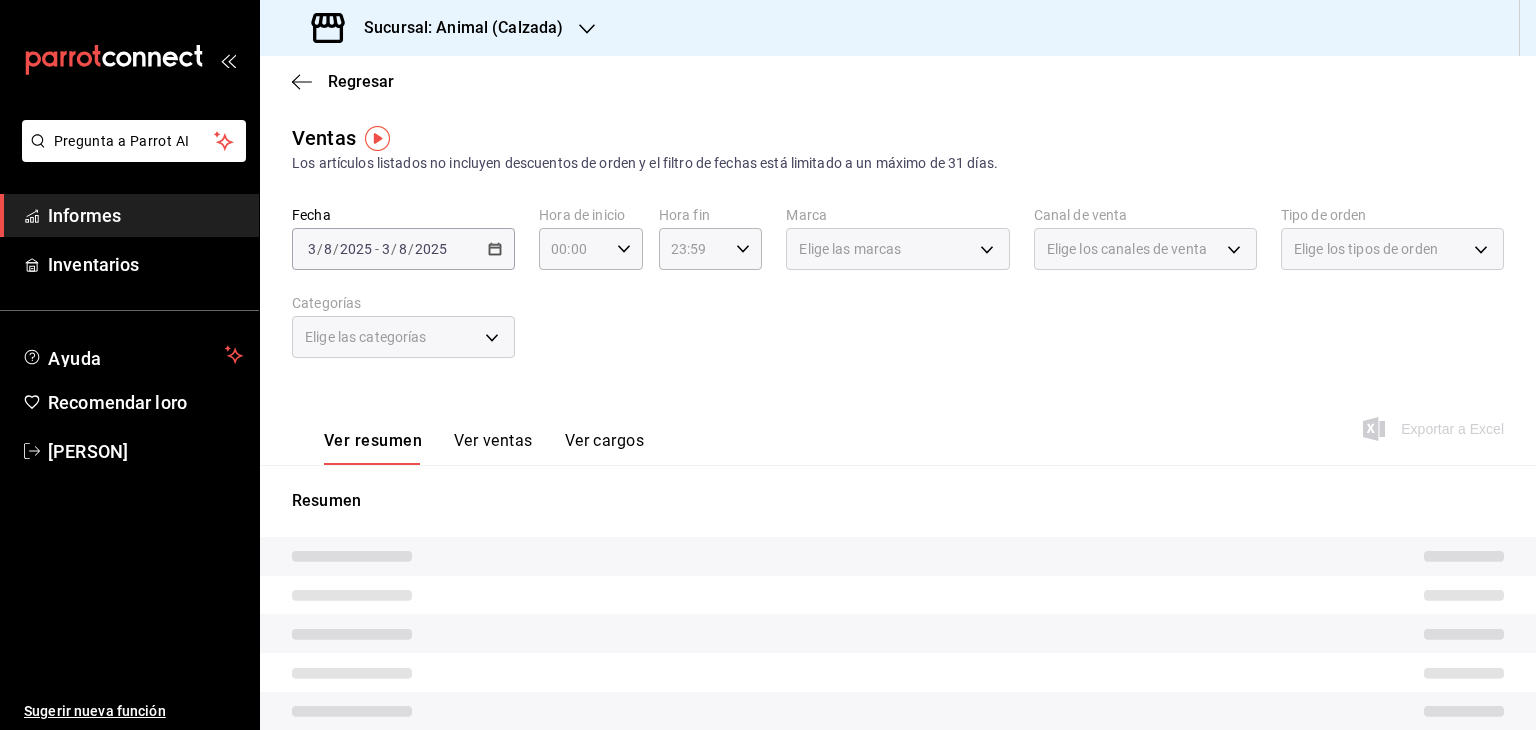 click on "2025-08-03 3 / 8 / 2025 - 2025-08-03 3 / 8 / 2025" at bounding box center (403, 249) 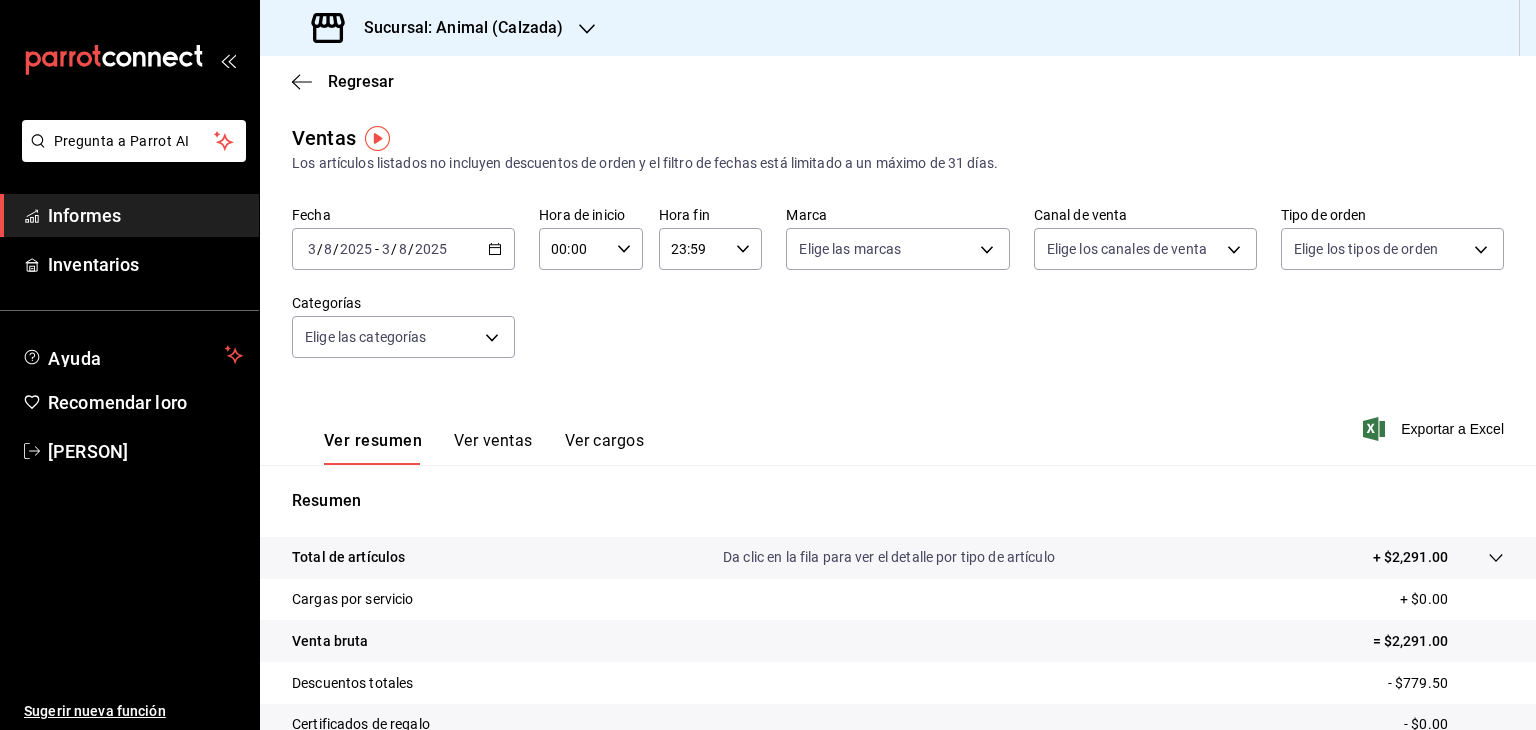 click 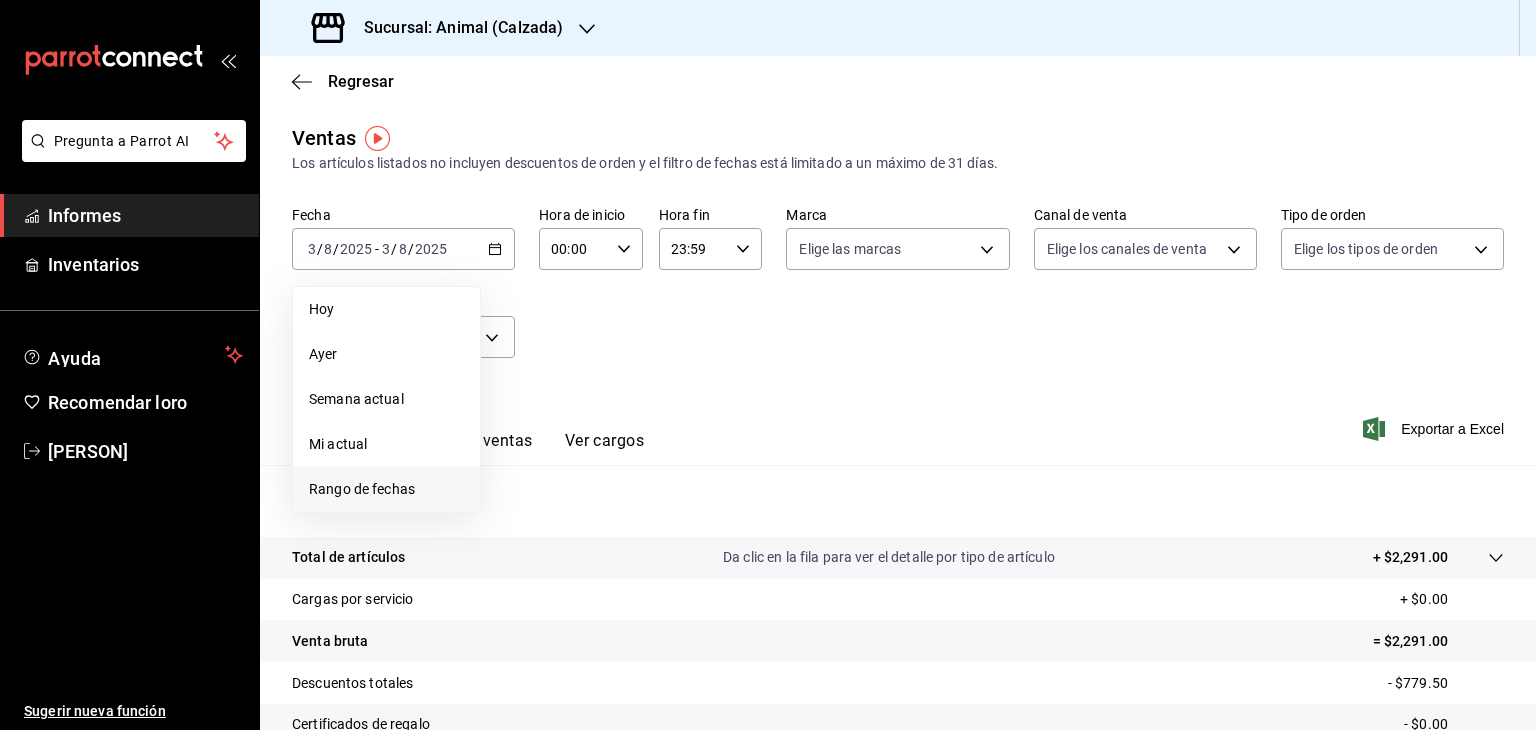 click on "Rango de fechas" at bounding box center (362, 489) 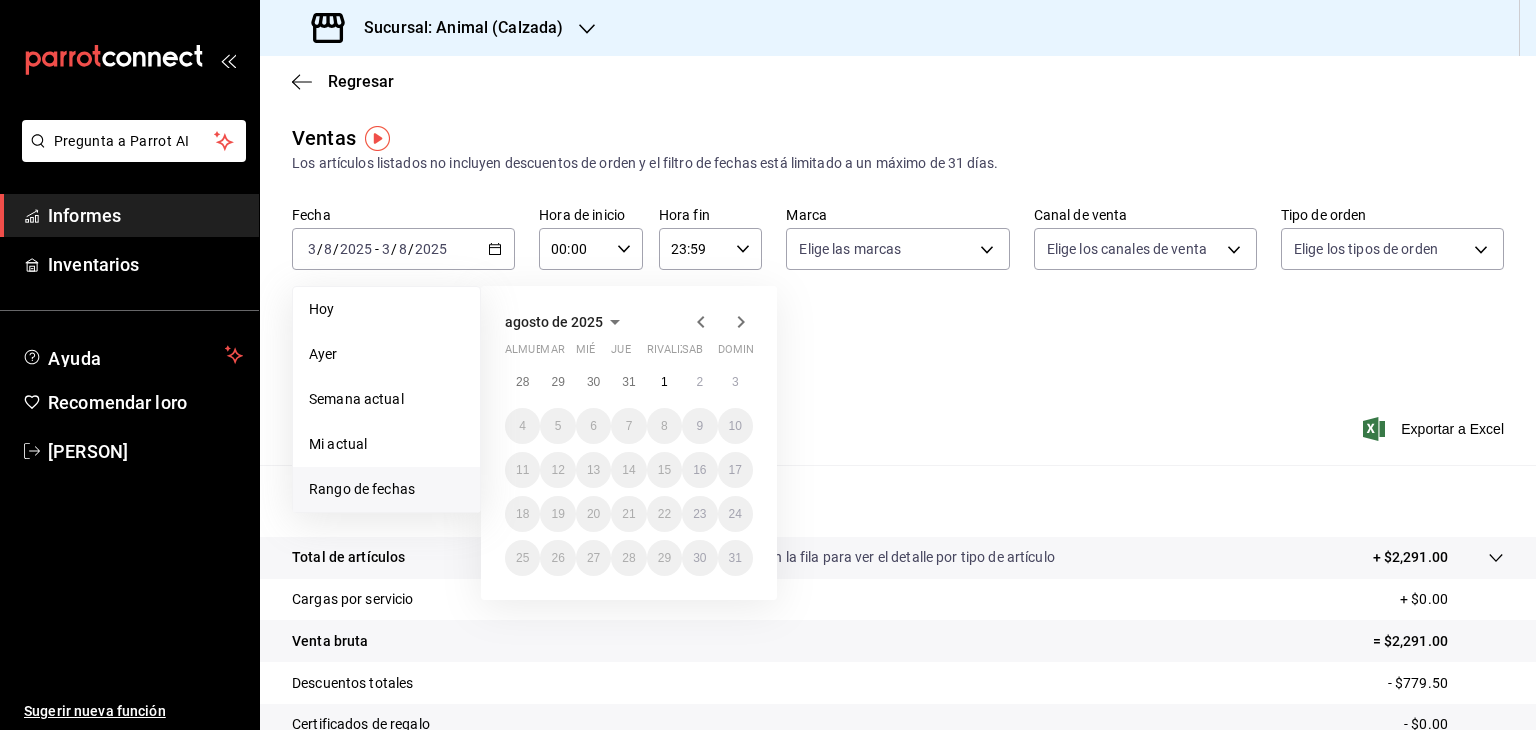 click 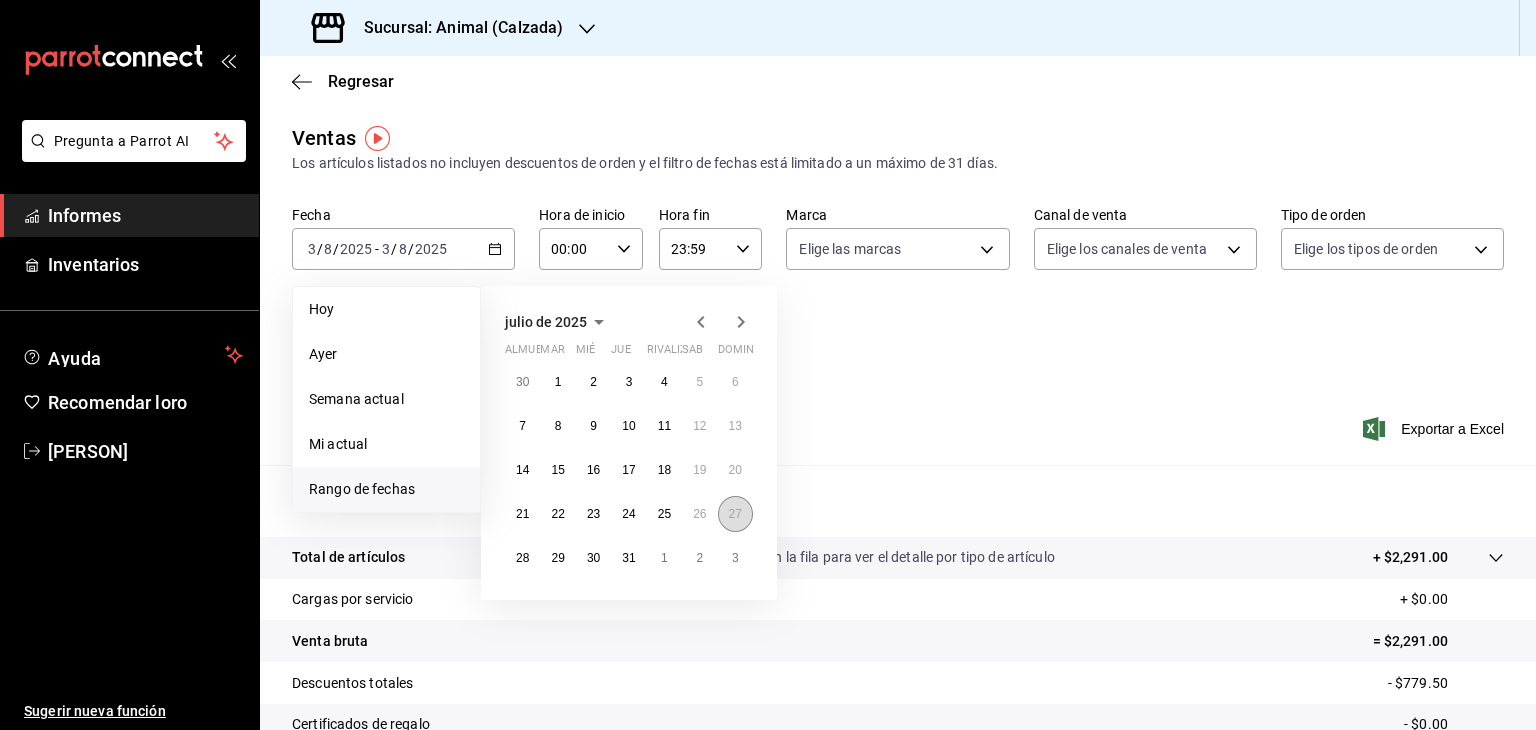 click on "27" at bounding box center [735, 514] 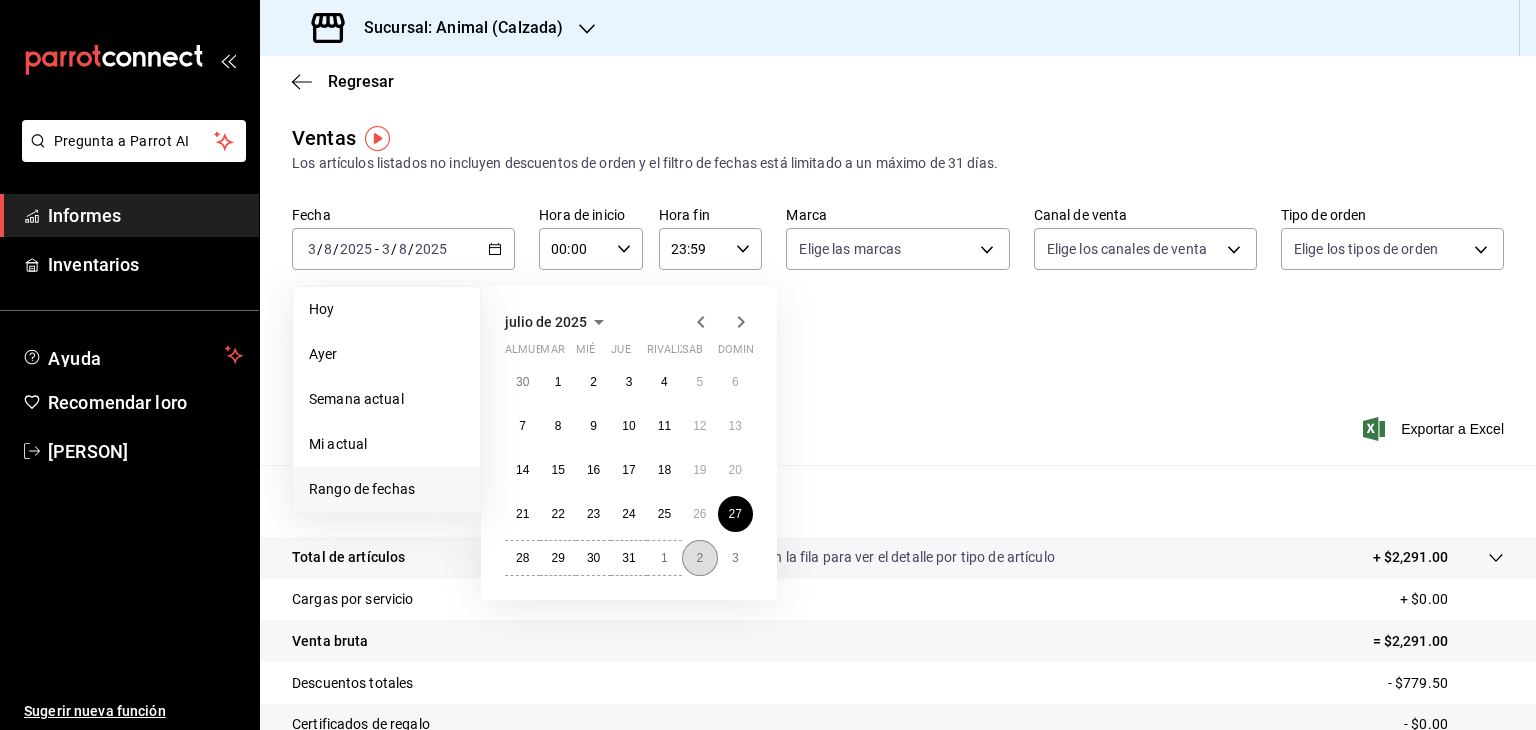 click on "2" at bounding box center (699, 558) 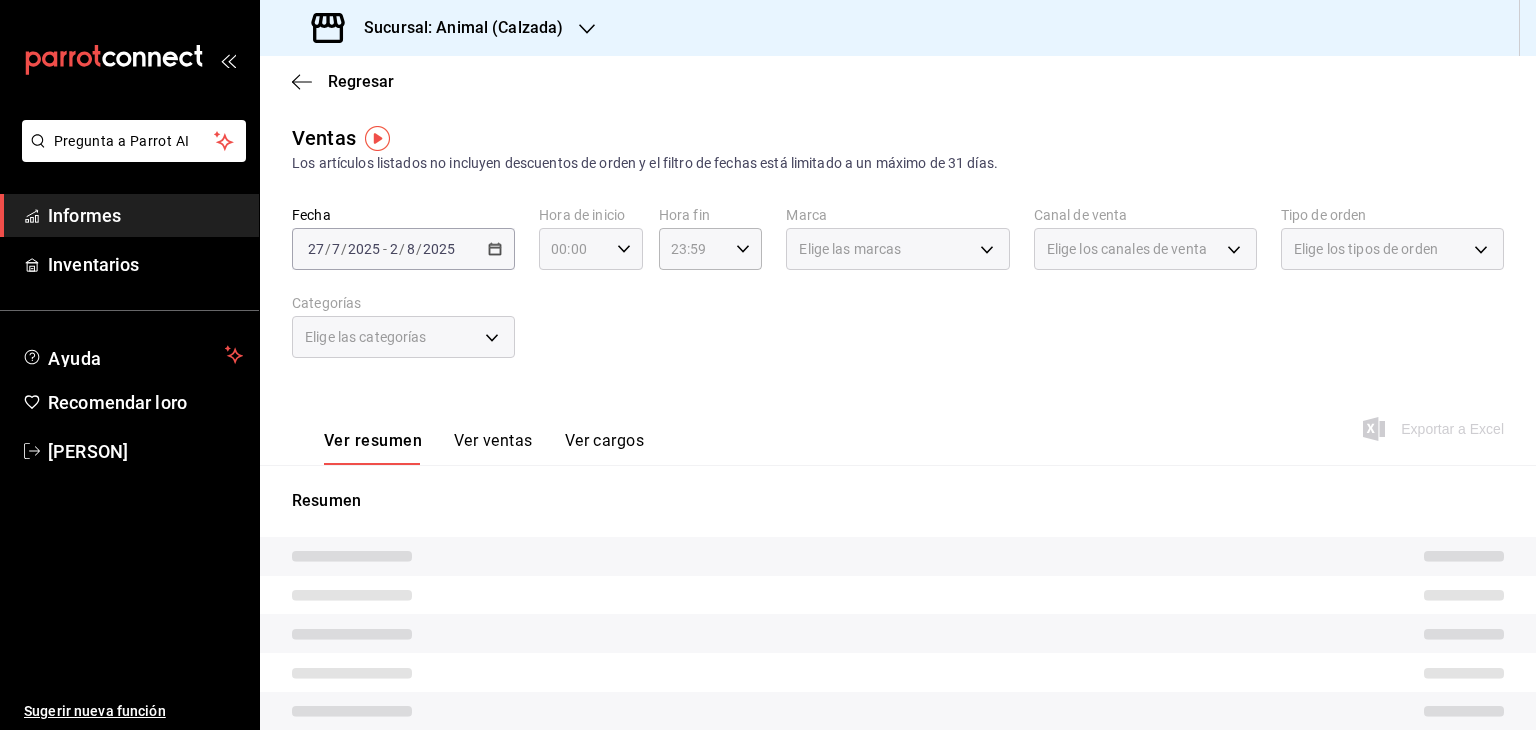 click 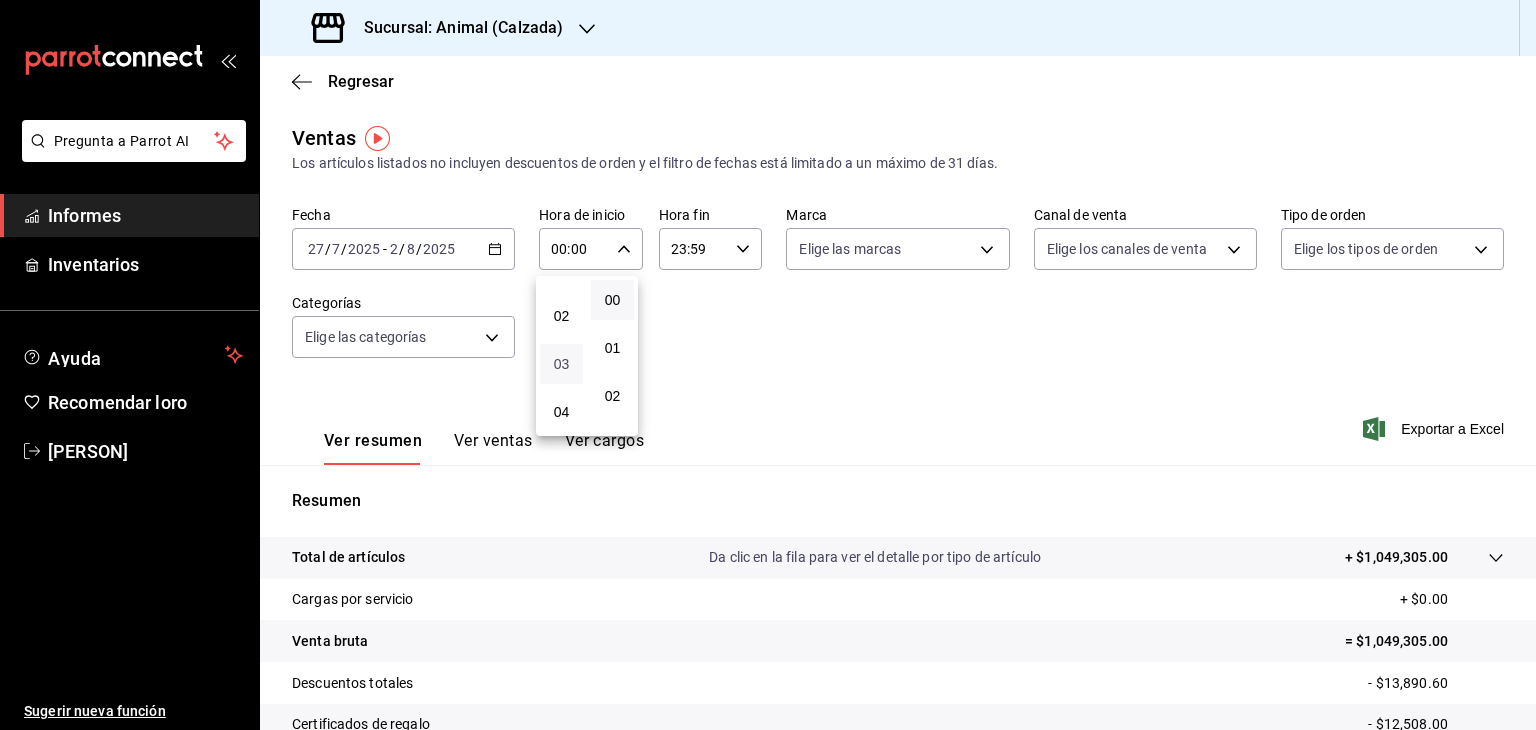 scroll, scrollTop: 120, scrollLeft: 0, axis: vertical 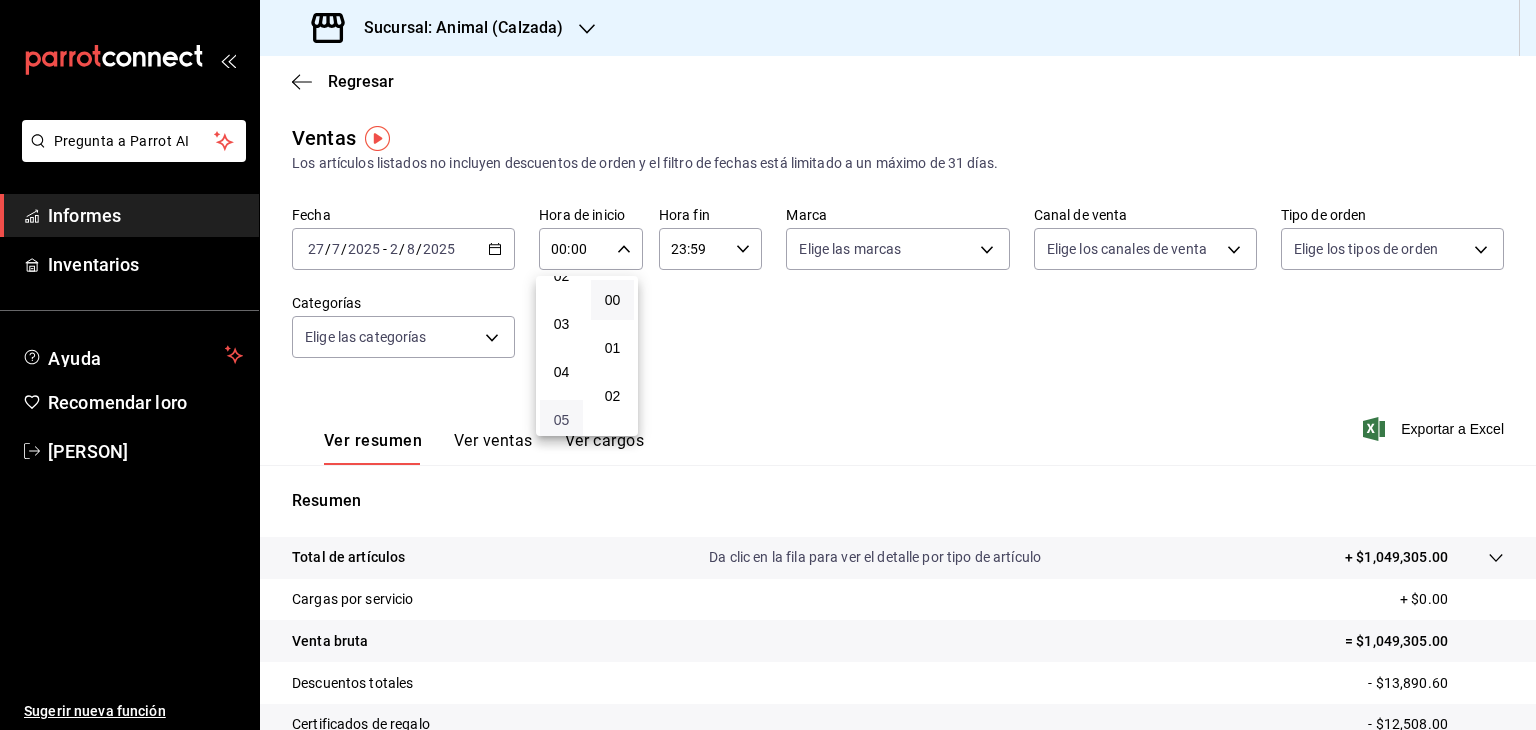 click on "05" at bounding box center [562, 420] 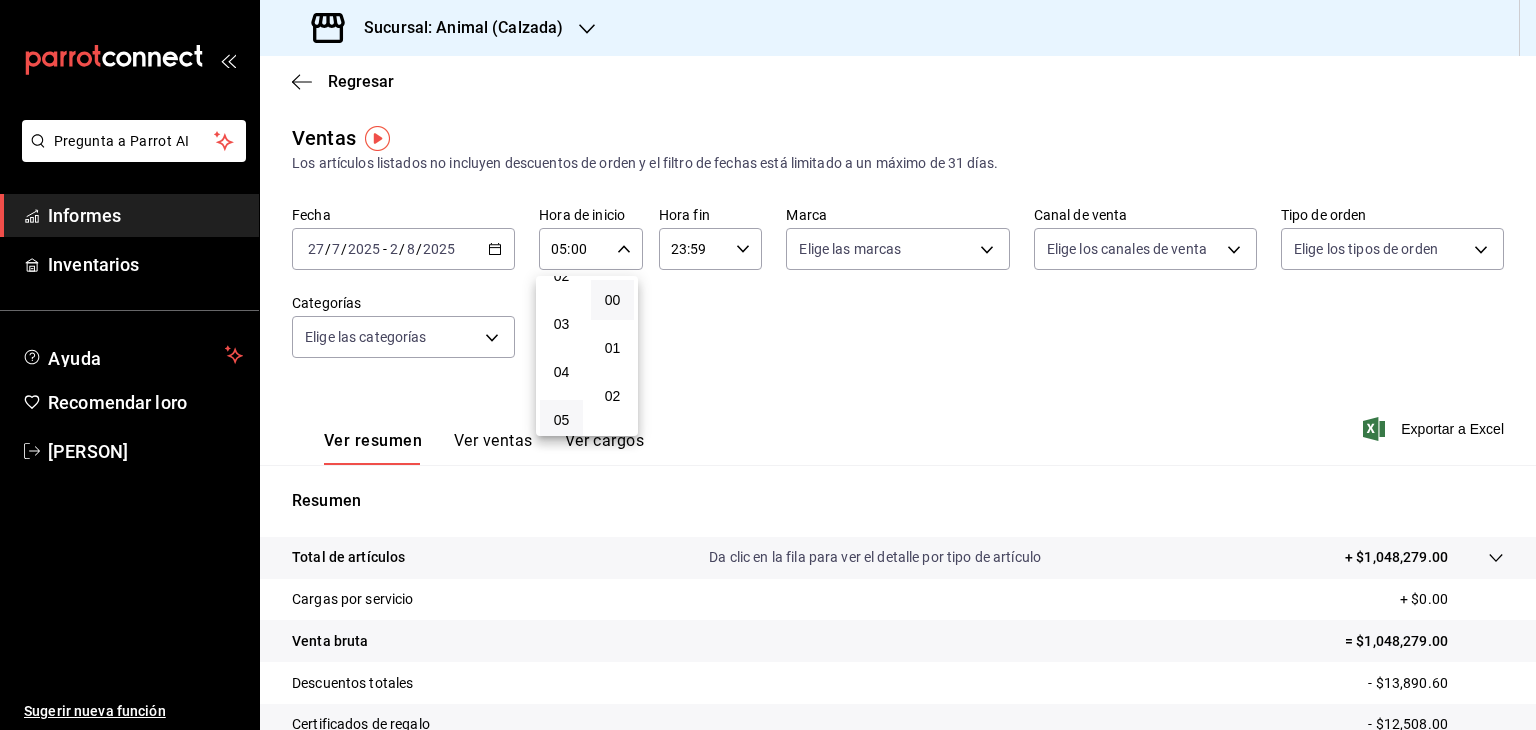 click at bounding box center (768, 365) 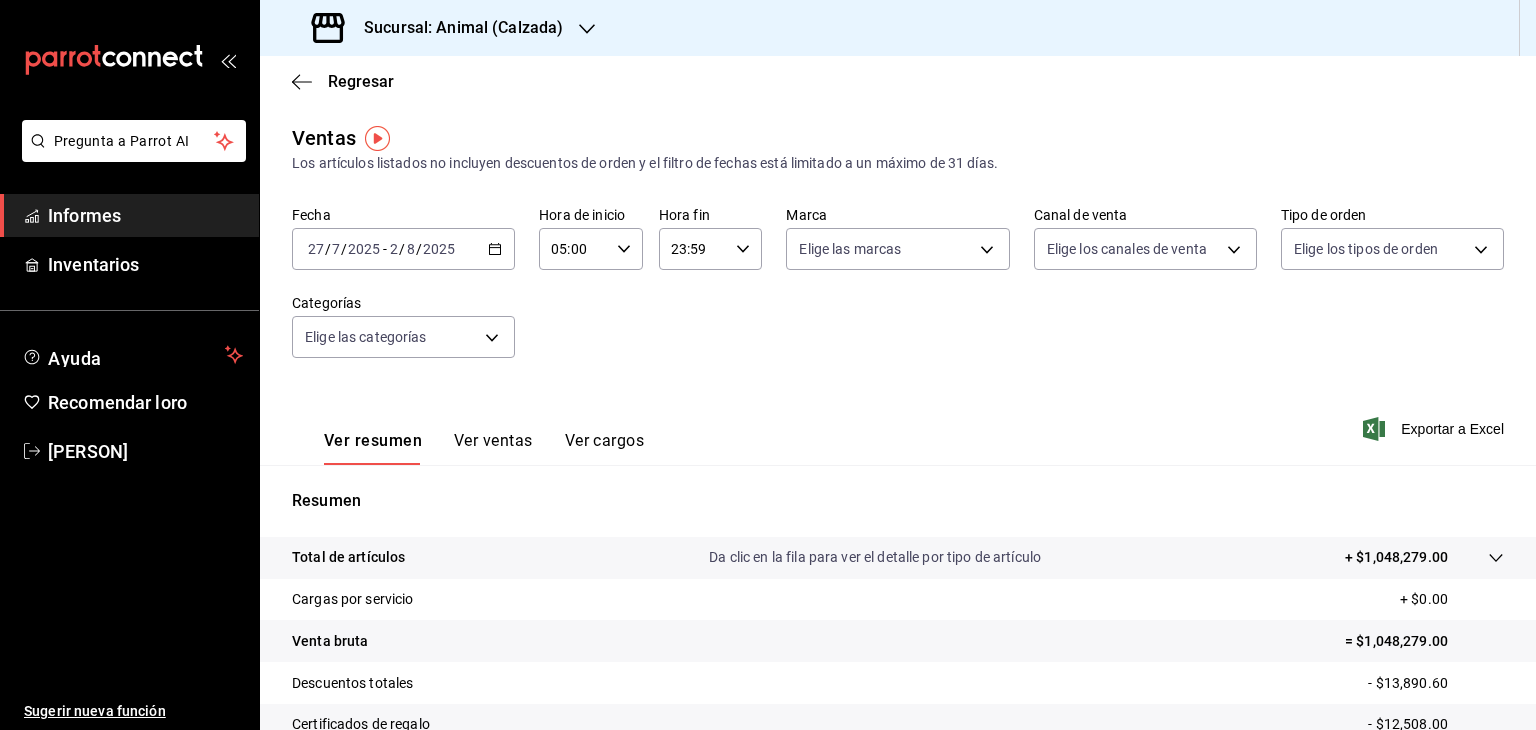 click on "23:59 Hora fin" at bounding box center [711, 249] 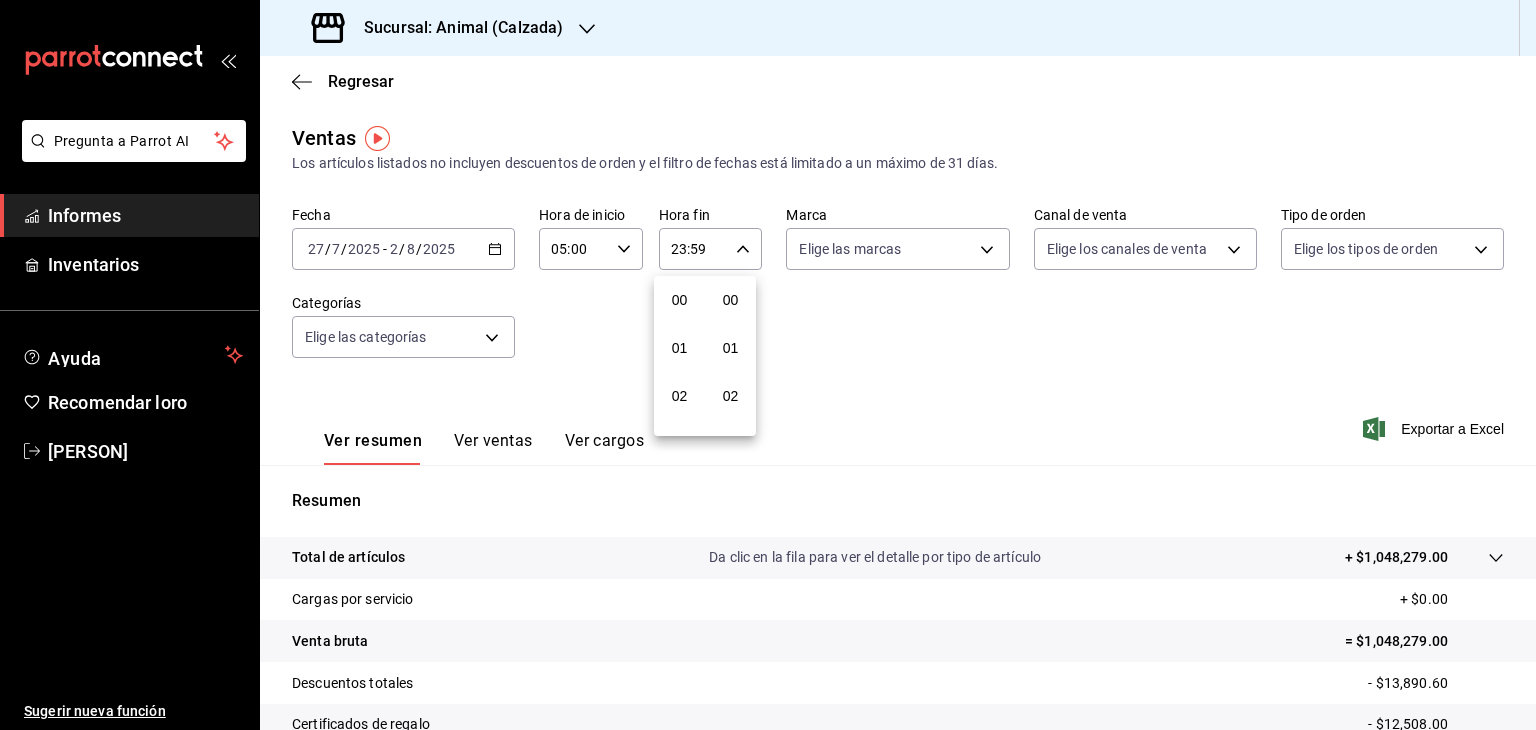 scroll, scrollTop: 1011, scrollLeft: 0, axis: vertical 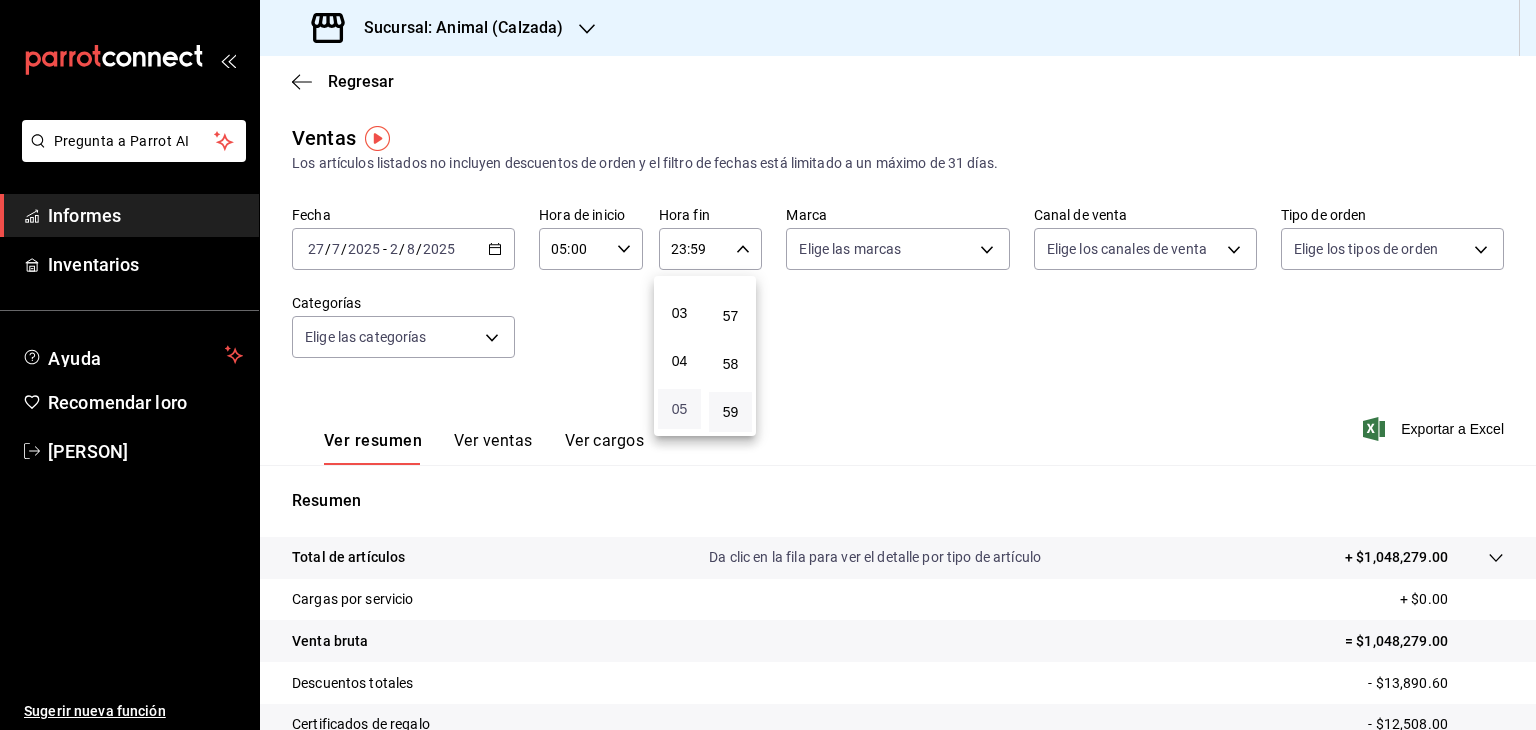 click on "05" at bounding box center [680, 409] 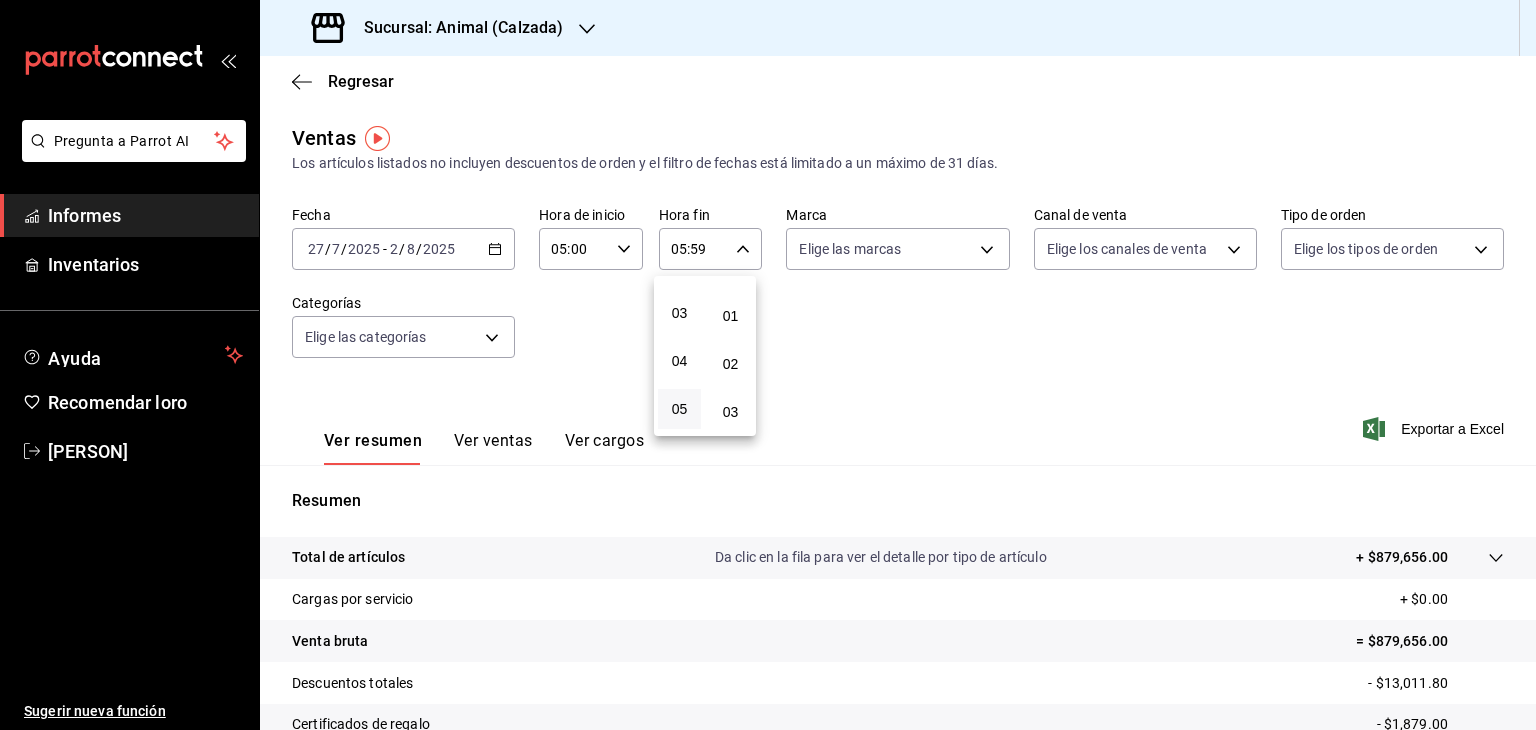 scroll, scrollTop: 0, scrollLeft: 0, axis: both 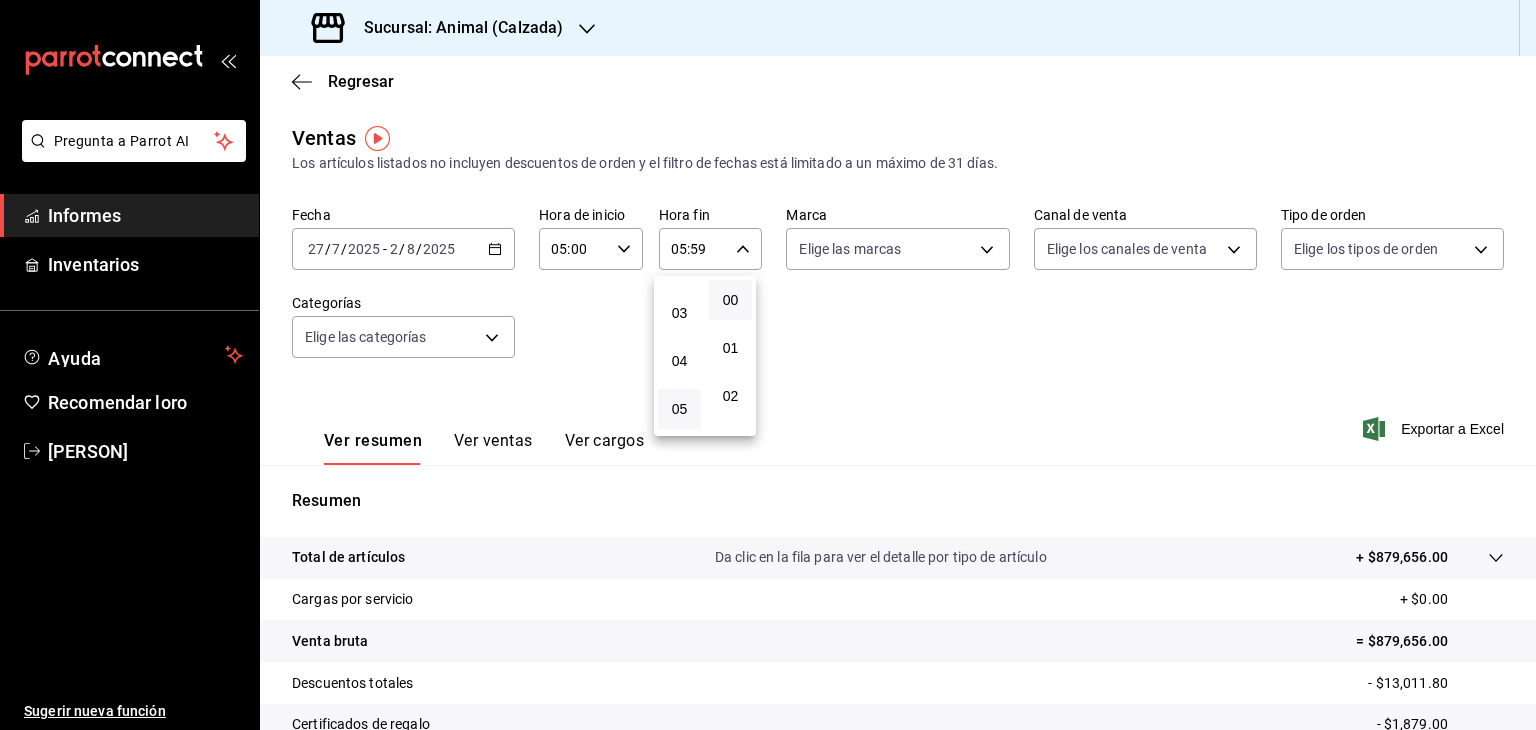 click on "00" at bounding box center (730, 300) 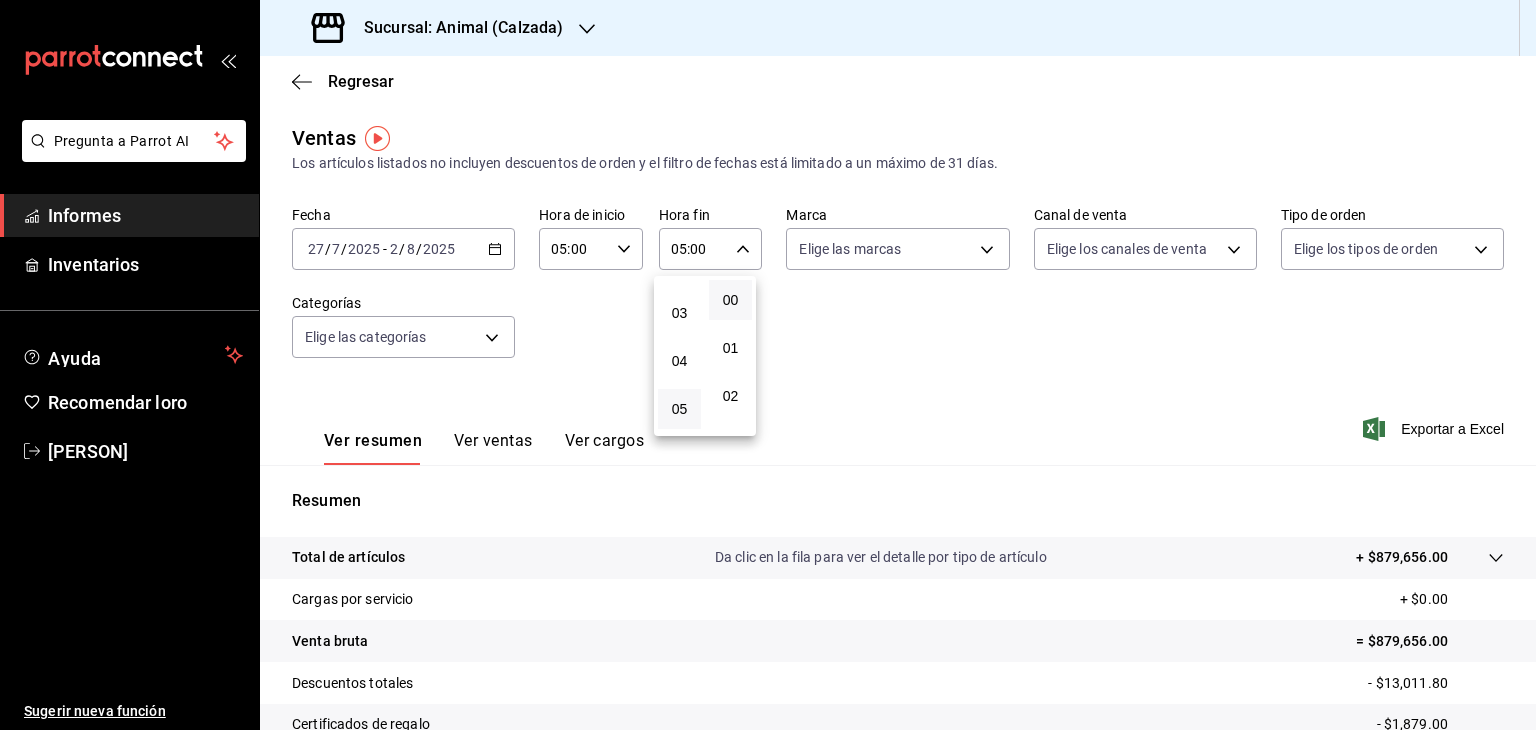 click at bounding box center (768, 365) 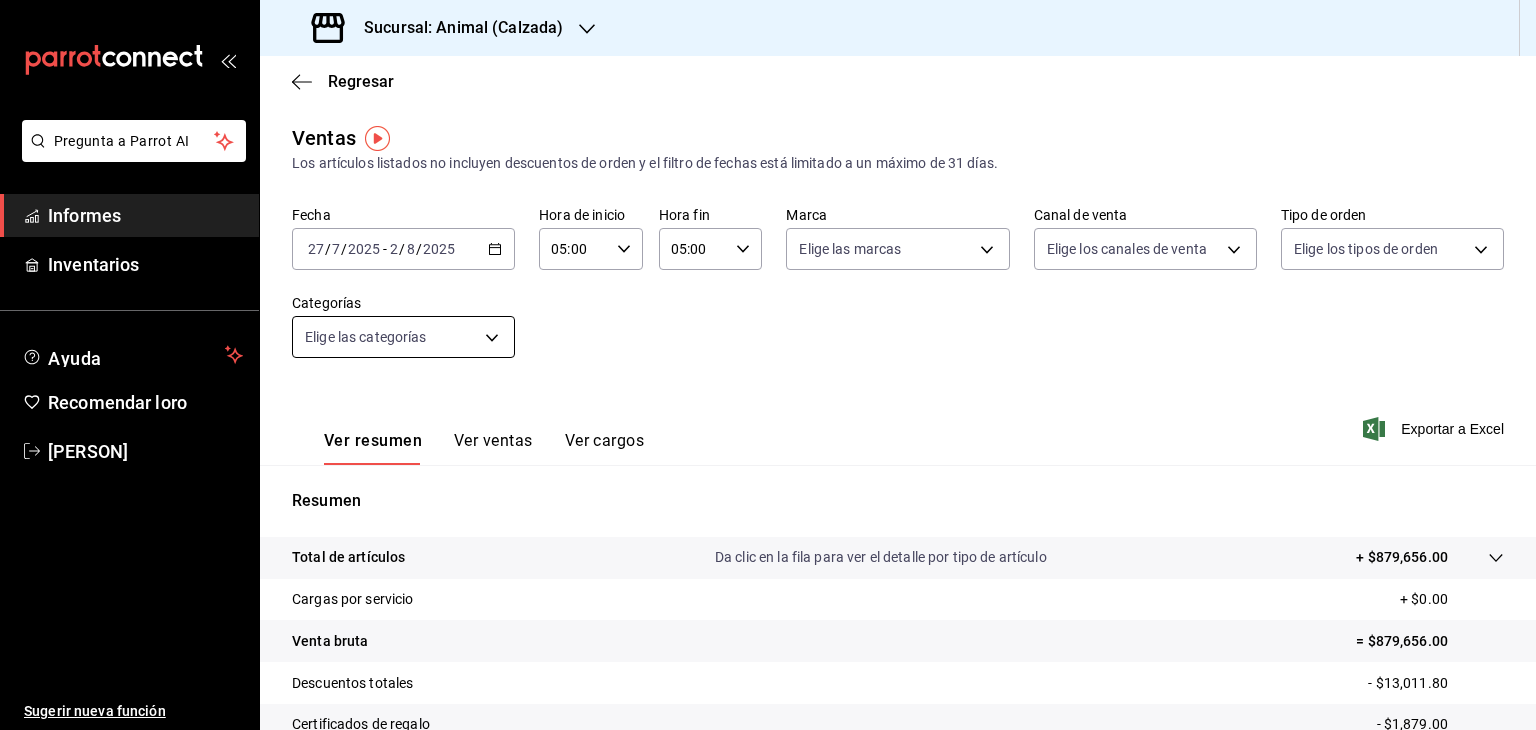 click on "Pregunta a Parrot AI Informes   Inventarios   Ayuda Recomendar loro   [PERSON]   Sugerir nueva función   Sucursal: [BUSINESS_NAME] ([LOCATION]) Regresar Ventas Los artículos listados no incluyen descuentos de orden y el filtro de fechas está limitado a un máximo de 31 días. Fecha [DATE] [DATE] - [DATE] [DATE] Hora de inicio [TIME] Hora de inicio Hora fin [TIME] Hora fin Marca Elige las marcas Canal de venta Elige los canales de venta Tipo de orden Elige los tipos de orden Categorías Elige las categorías Ver resumen Ver ventas Ver cargos Exportar a Excel Resumen Total de artículos Da clic en la fila para ver el detalle por tipo de artículo + [PRICE] Cargas por servicio + $0.00 Venta bruta = [PRICE] Descuentos totales - [PRICE] Certificados de regalo - [PRICE] Venta total = [PRICE] Impuestos - [PRICE] Venta neta = [PRICE] Texto original Valora esta traducción Tu opinión servirá para ayudar a mejorar el Traductor de Google Pregunta a Parrot AI Informes" at bounding box center (768, 365) 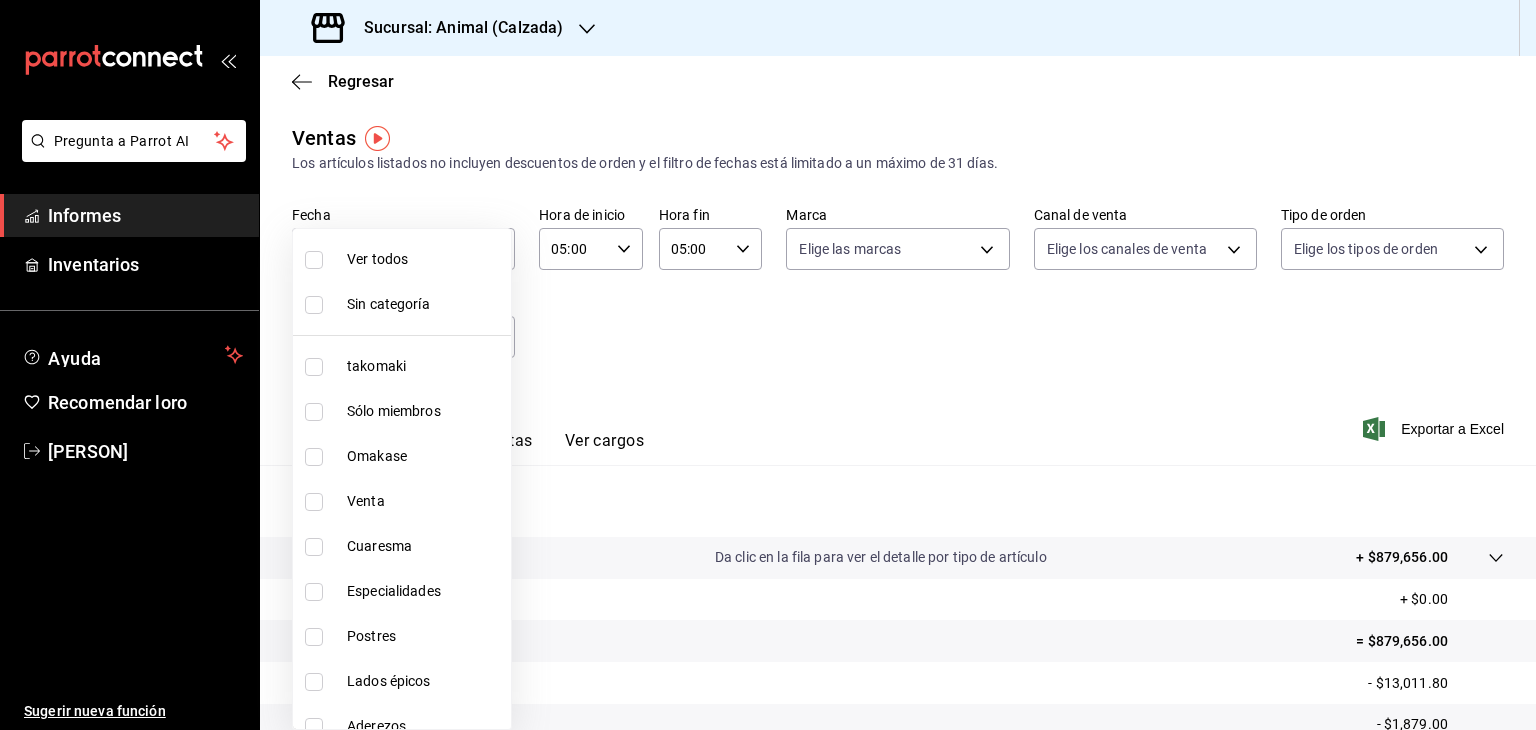 click on "Ver todos" at bounding box center [377, 259] 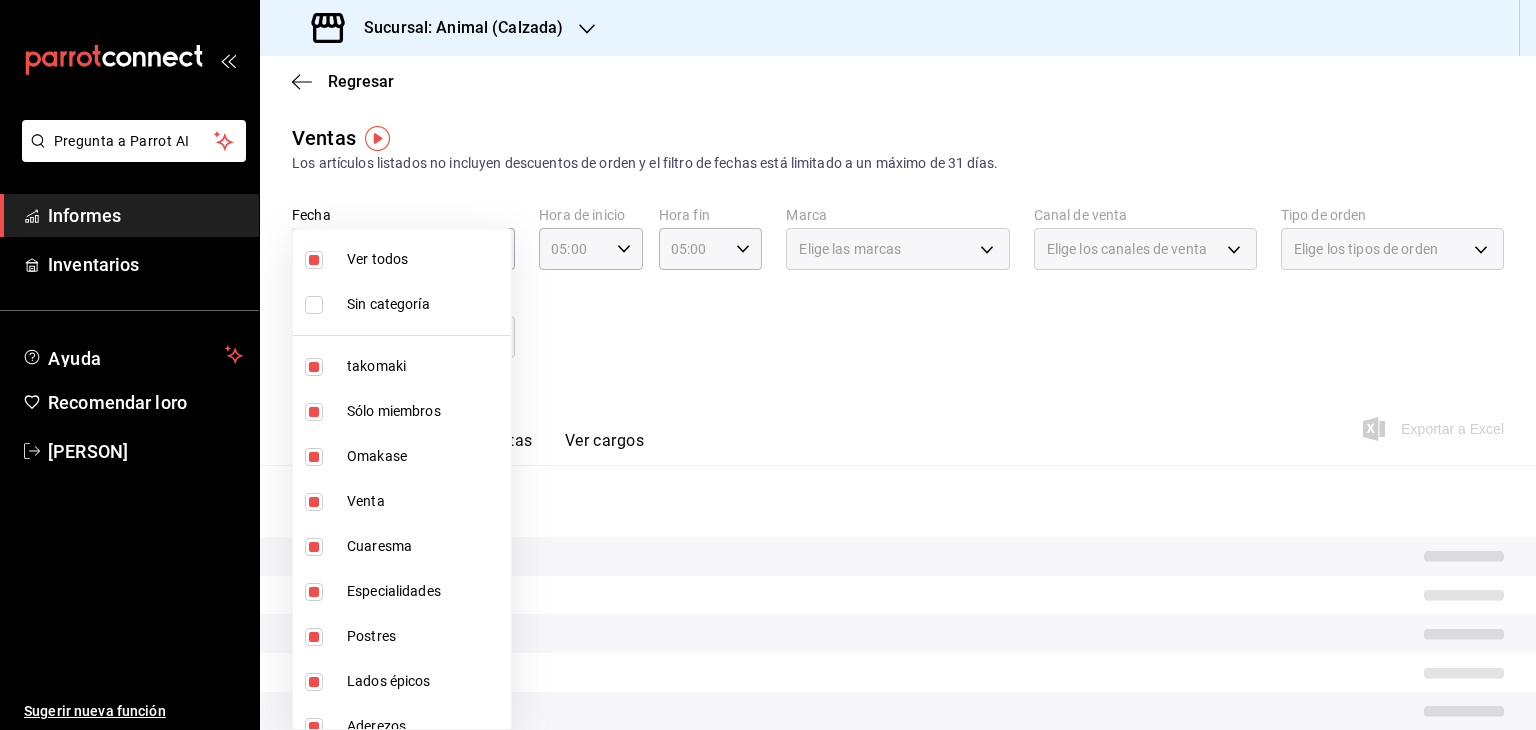 click on "Ver todos" at bounding box center [425, 259] 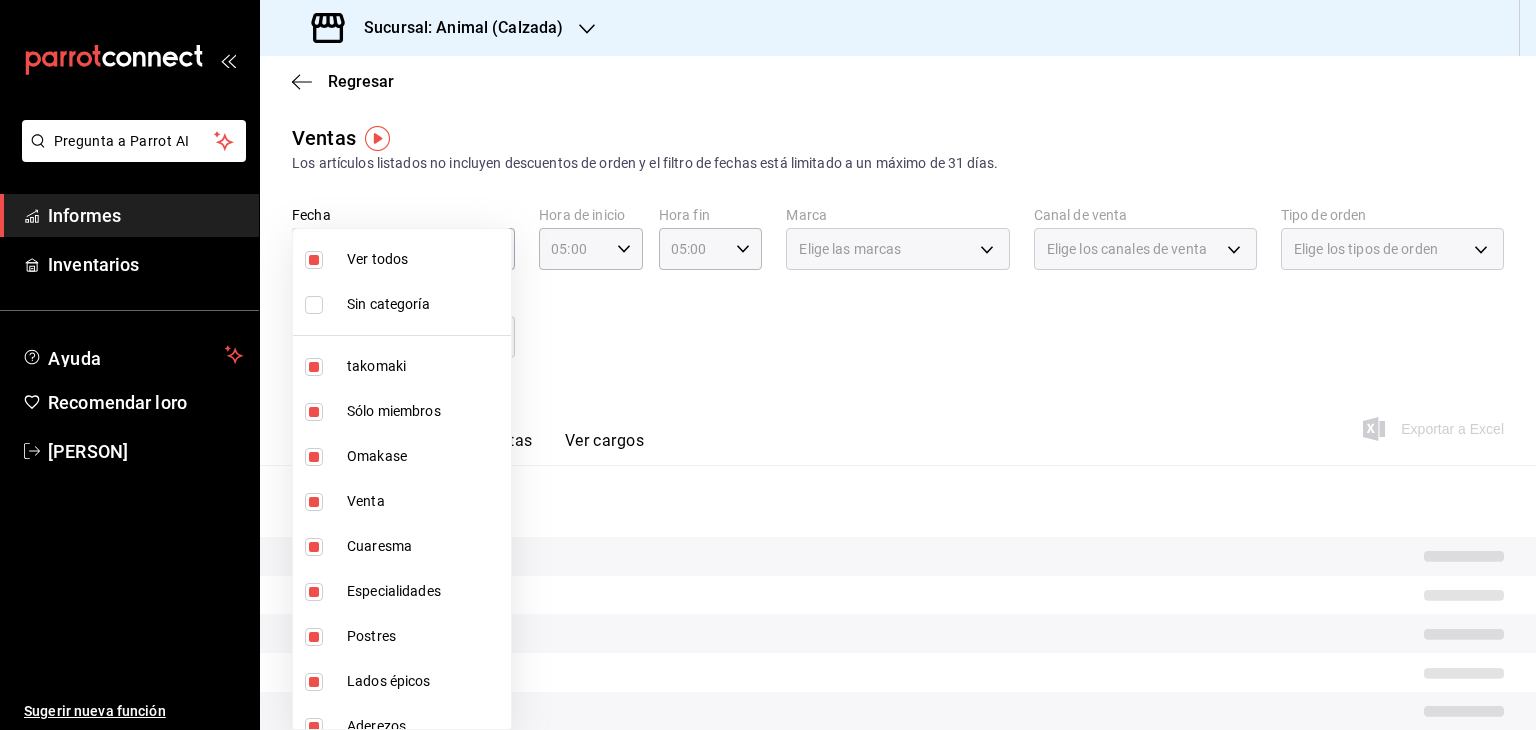 type 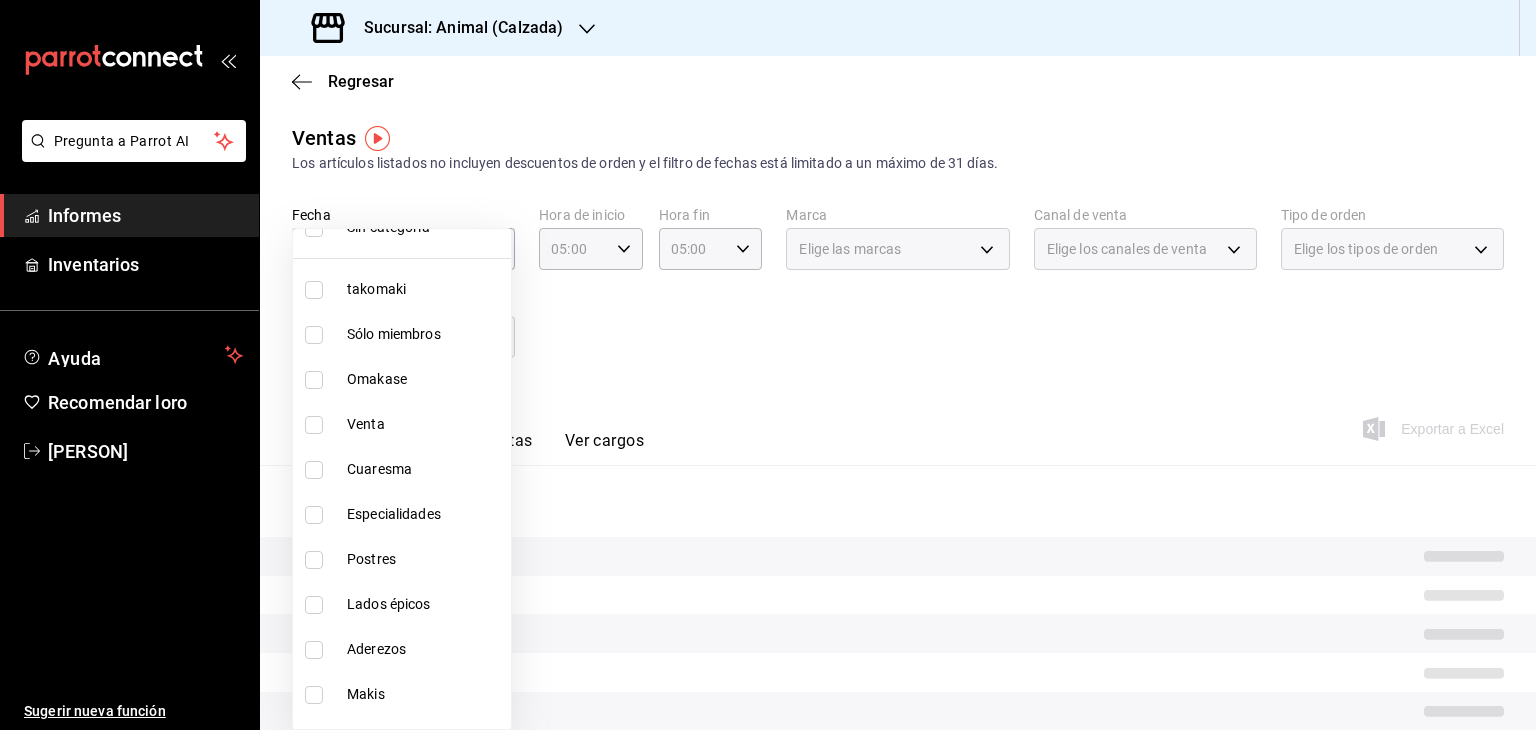 scroll, scrollTop: 0, scrollLeft: 0, axis: both 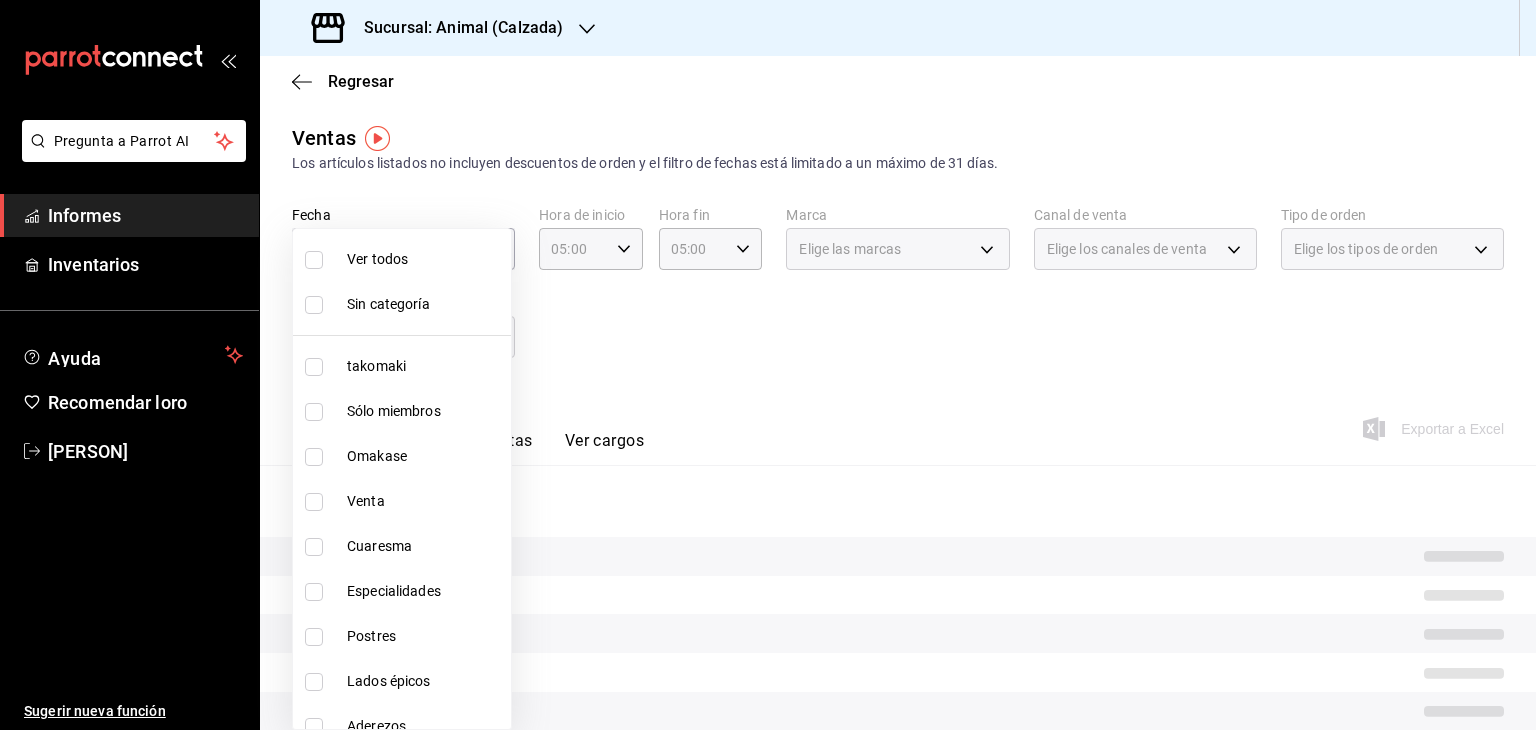 click at bounding box center [768, 365] 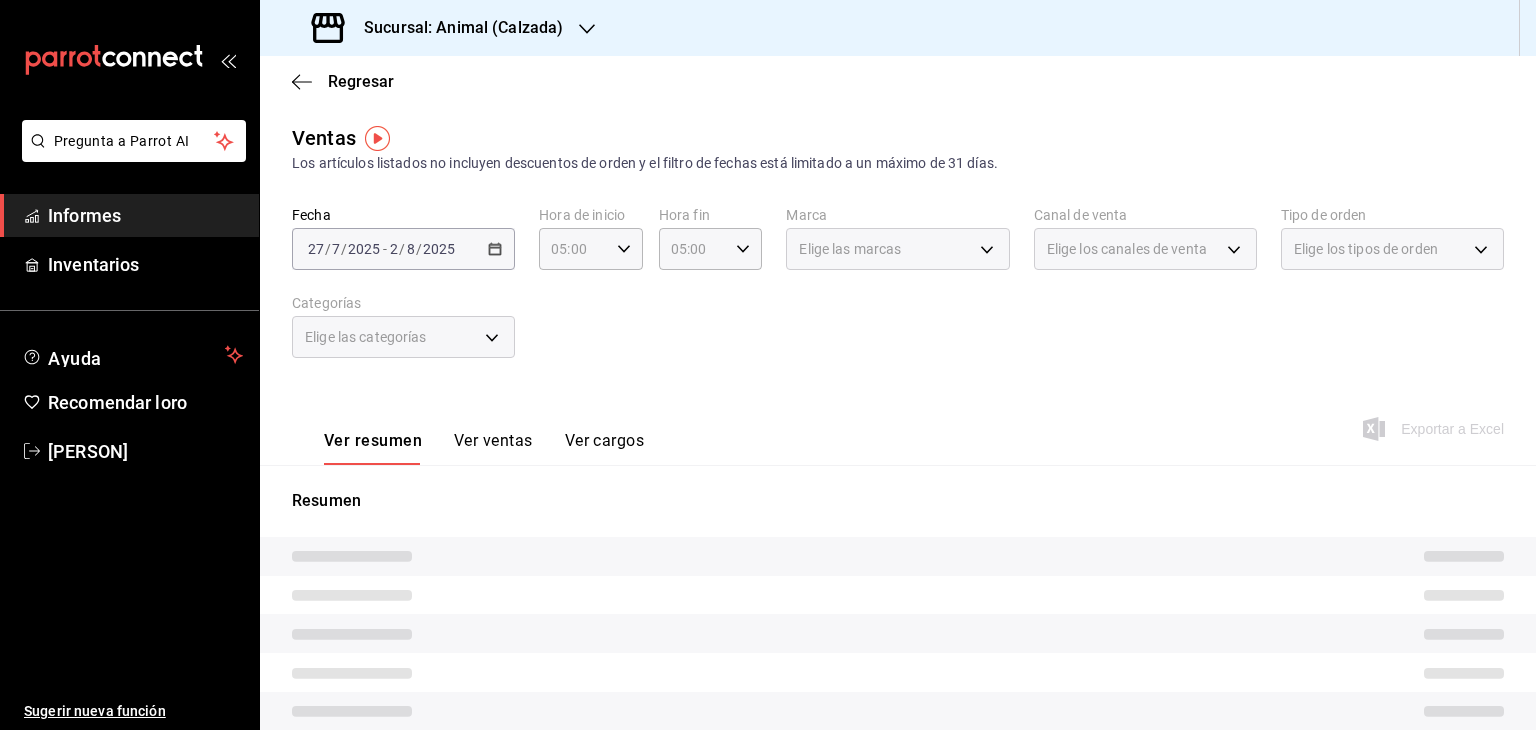 click 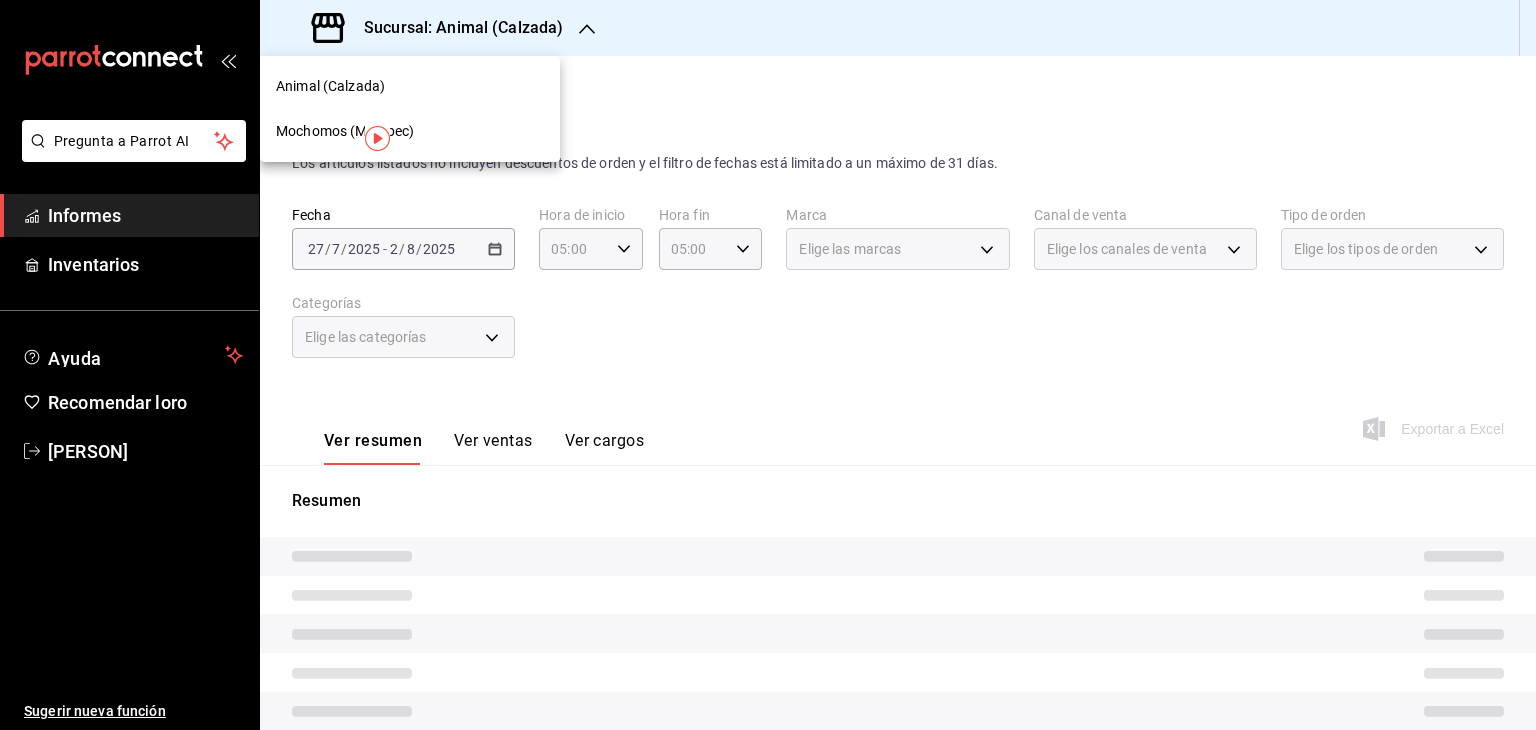 click on "Mochomos (Metepec)" at bounding box center [345, 131] 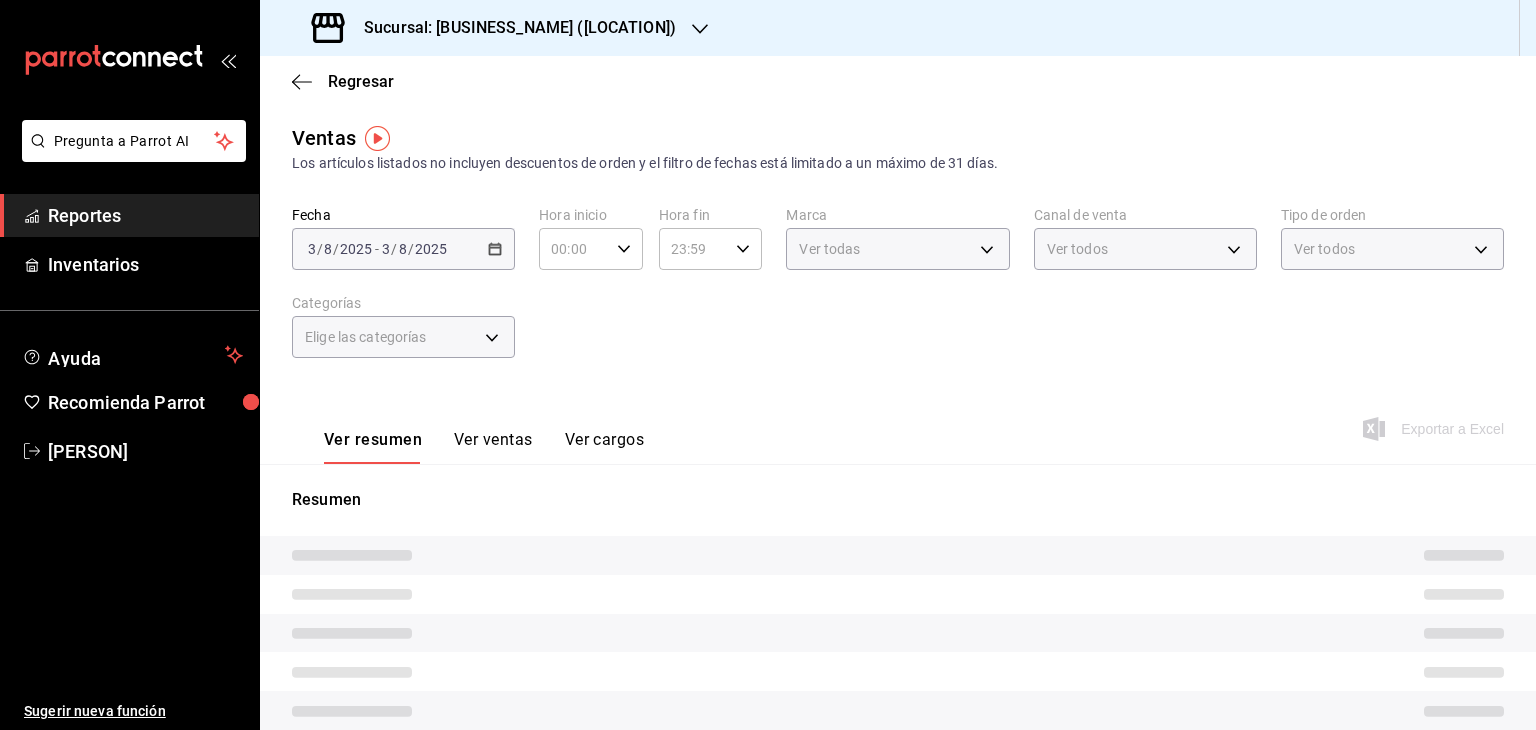 type on "05:00" 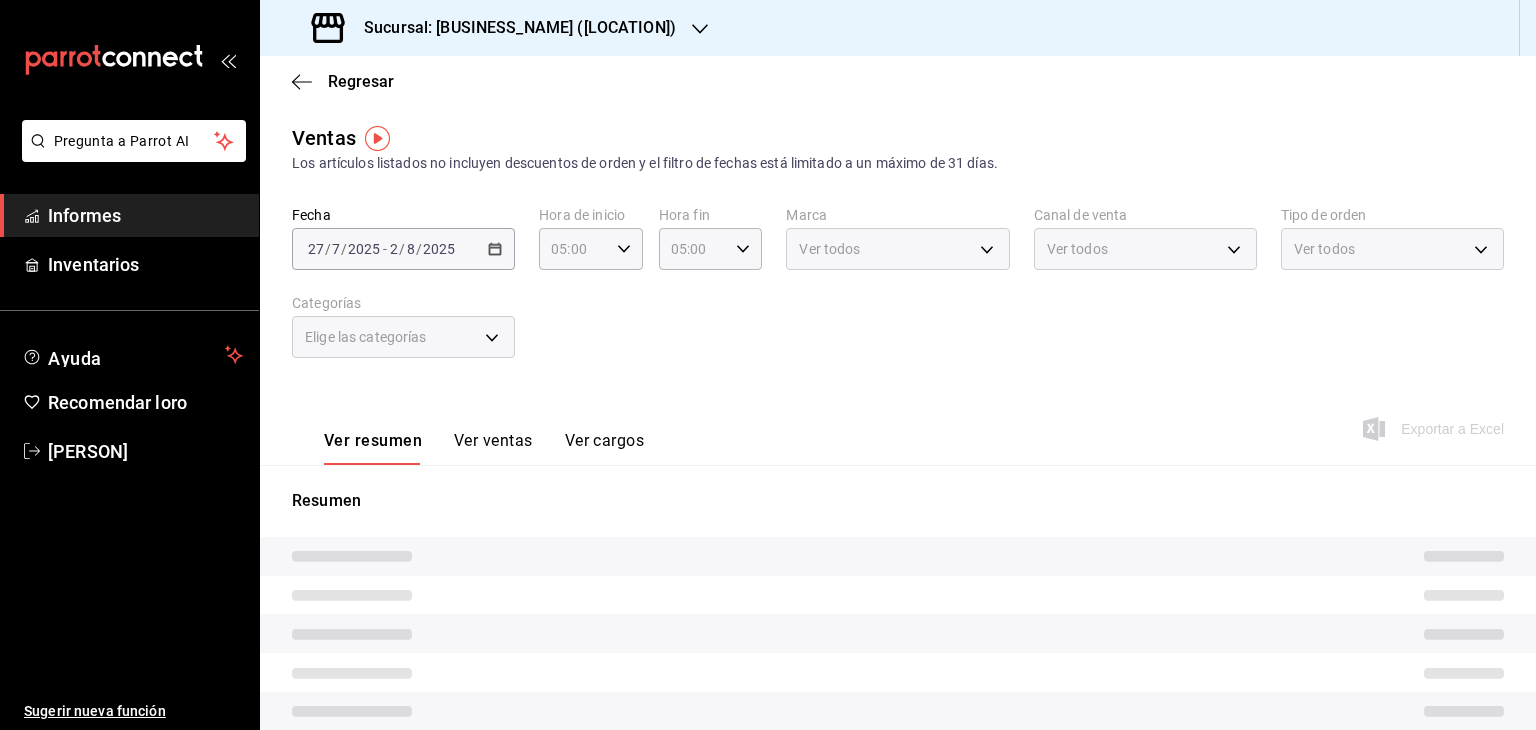 click on "Elige las categorías" at bounding box center [403, 337] 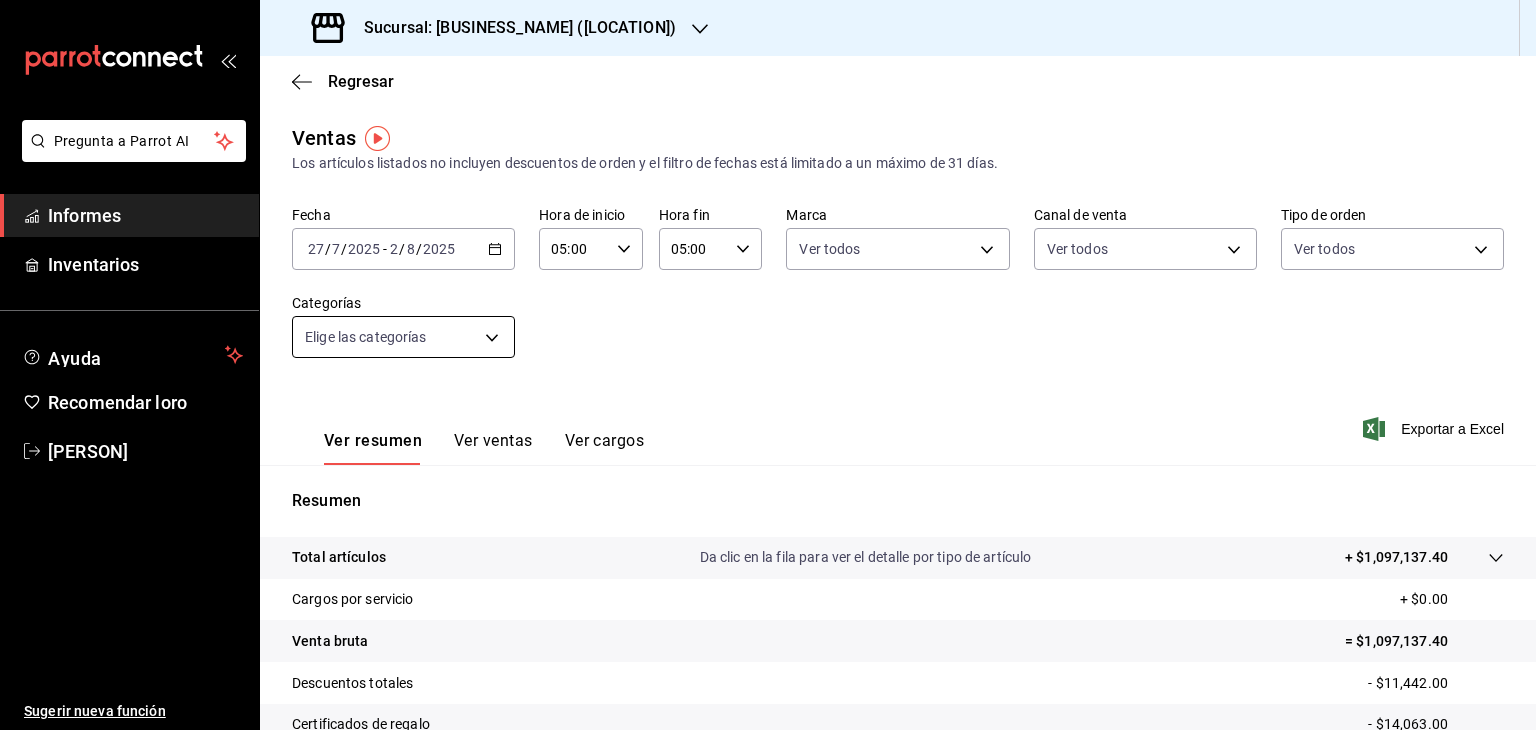 click on "Pregunta a Parrot AI Informes   Inventarios   Ayuda Recomendar loro   [PERSON]   Sugerir nueva función   Sucursal: [BUSINESS_NAME] ([LOCATION]) Regresar Ventas Los artículos listados no incluyen descuentos de orden y el filtro de fechas está limitado a un máximo de 31 días. Fecha [DATE] [DATE] / [DATE] / [DATE] - [DATE] [DATE] / [DATE] / [DATE] Hora de inicio [TIME] Hora de inicio Hora fin [TIME] Hora fin Marca Ver todos Canal de venta Ver todos Tipo de orden Ver todos Categorías Elige las categorías Ver resumen Ver ventas Ver cargos Exportar a Excel Resumen Total artículos Da clic en la fila para ver el detalle por tipo de artículo + [PRICE] Cargos por servicio + $0.00 Venta bruta = [PRICE] Descuentos totales - [PRICE] Certificados de regalo - [PRICE] Venta total = [PRICE] Impuestos - [PRICE] Venta neta = [PRICE] Texto original Valora esta traducción Tu opinión servirá para ayudar a mejorar el Traductor de Google GANA 1 MES GRATIS EN TU SUSCRIPCIÓN AQUÍ Ver video tutorial Informes" at bounding box center (768, 365) 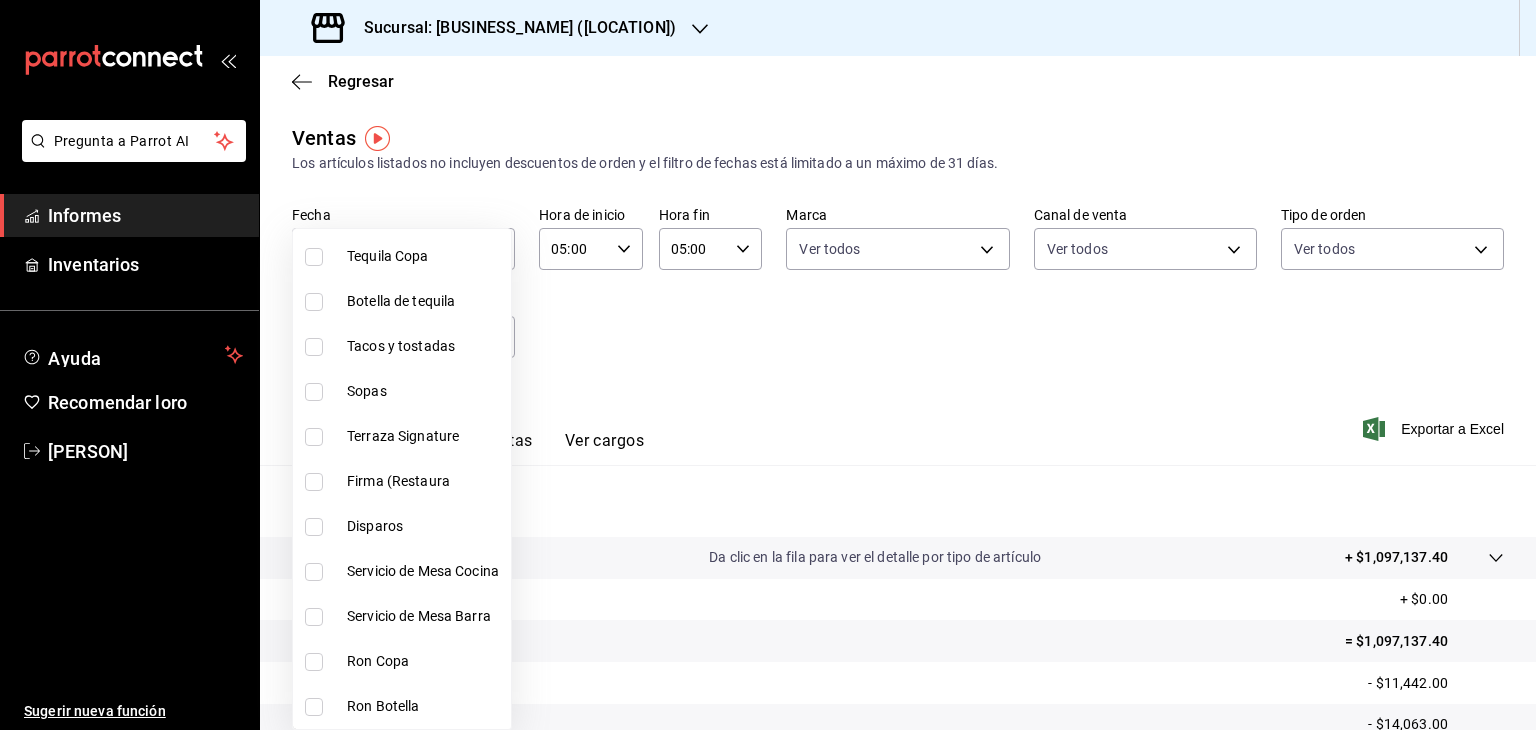 scroll, scrollTop: 918, scrollLeft: 0, axis: vertical 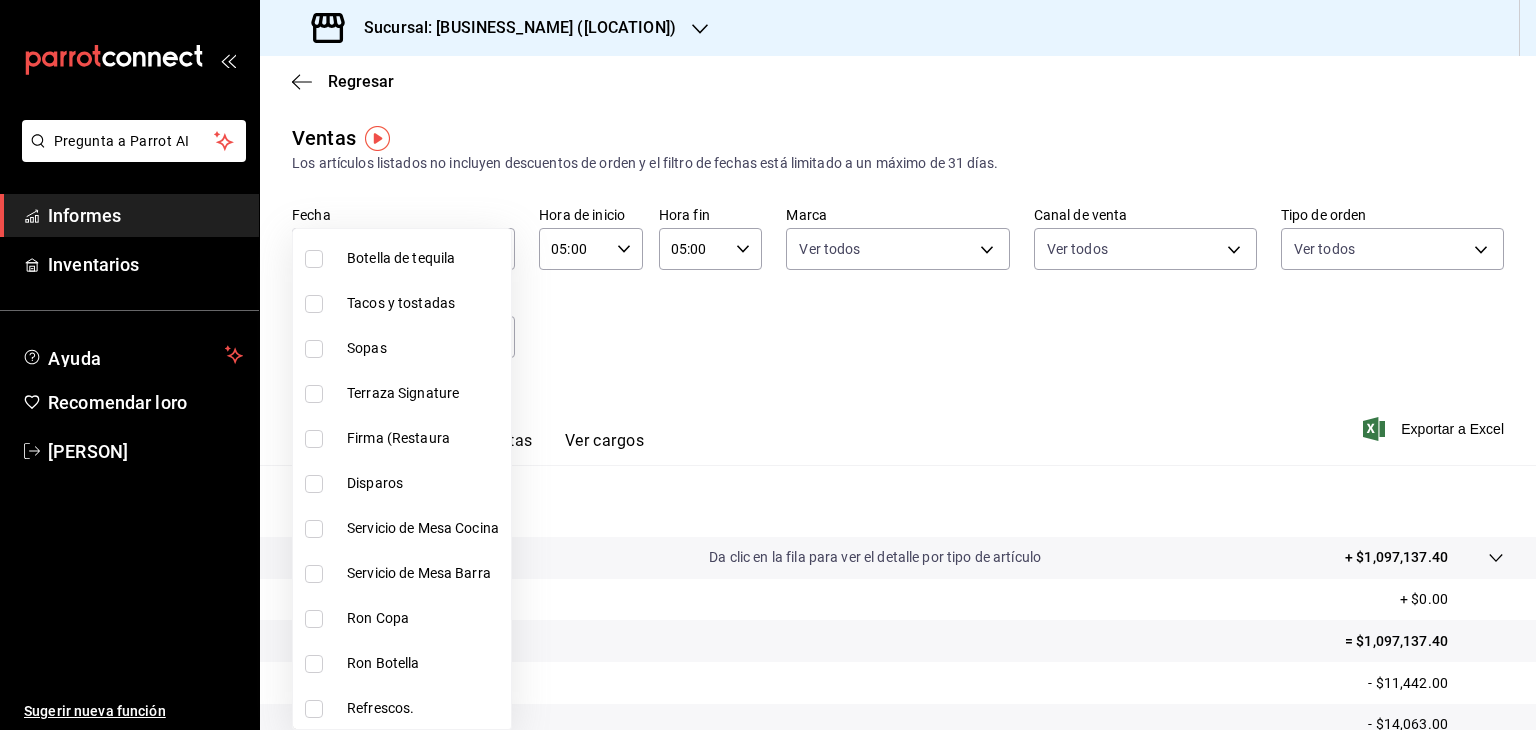 click on "Terraza Signature" at bounding box center (402, 393) 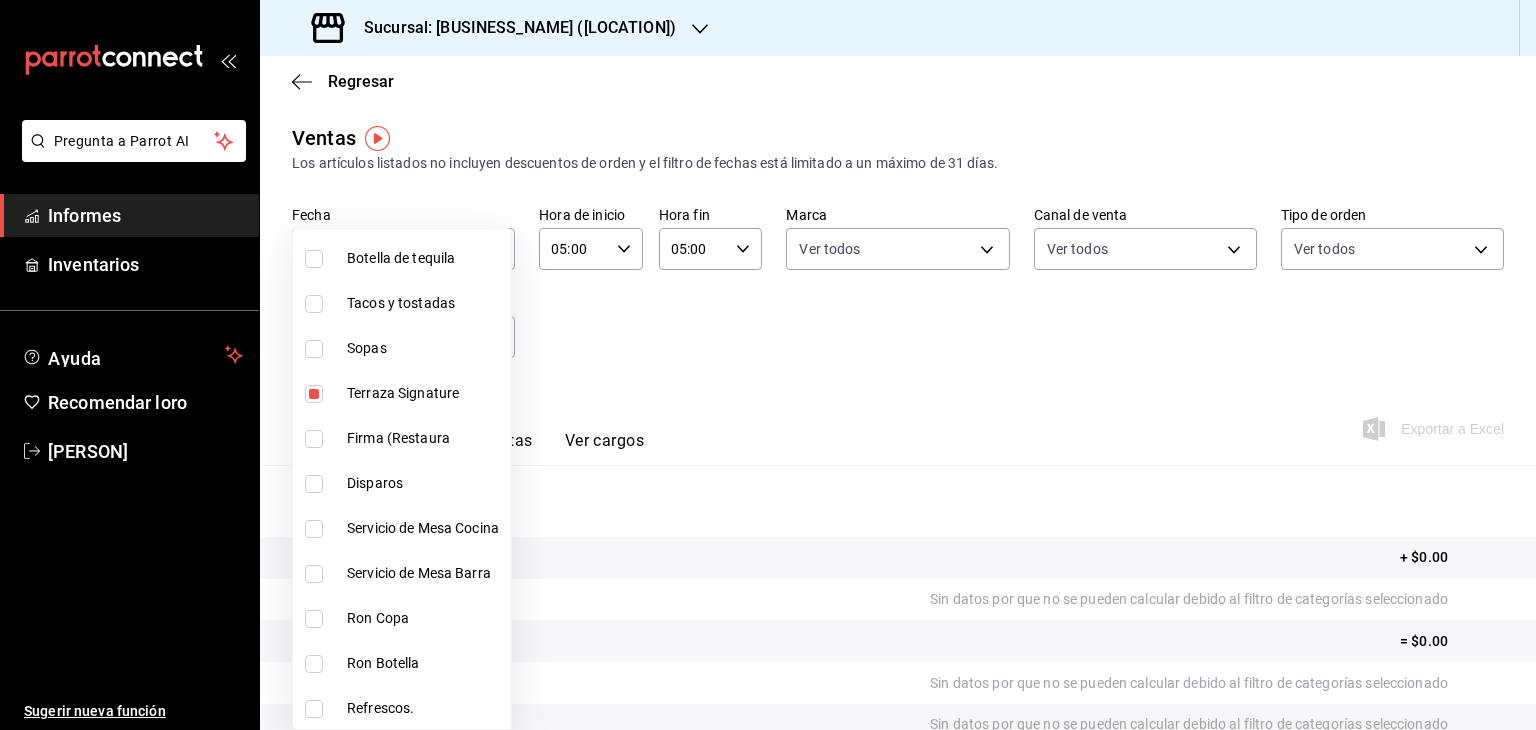 click at bounding box center (318, 439) 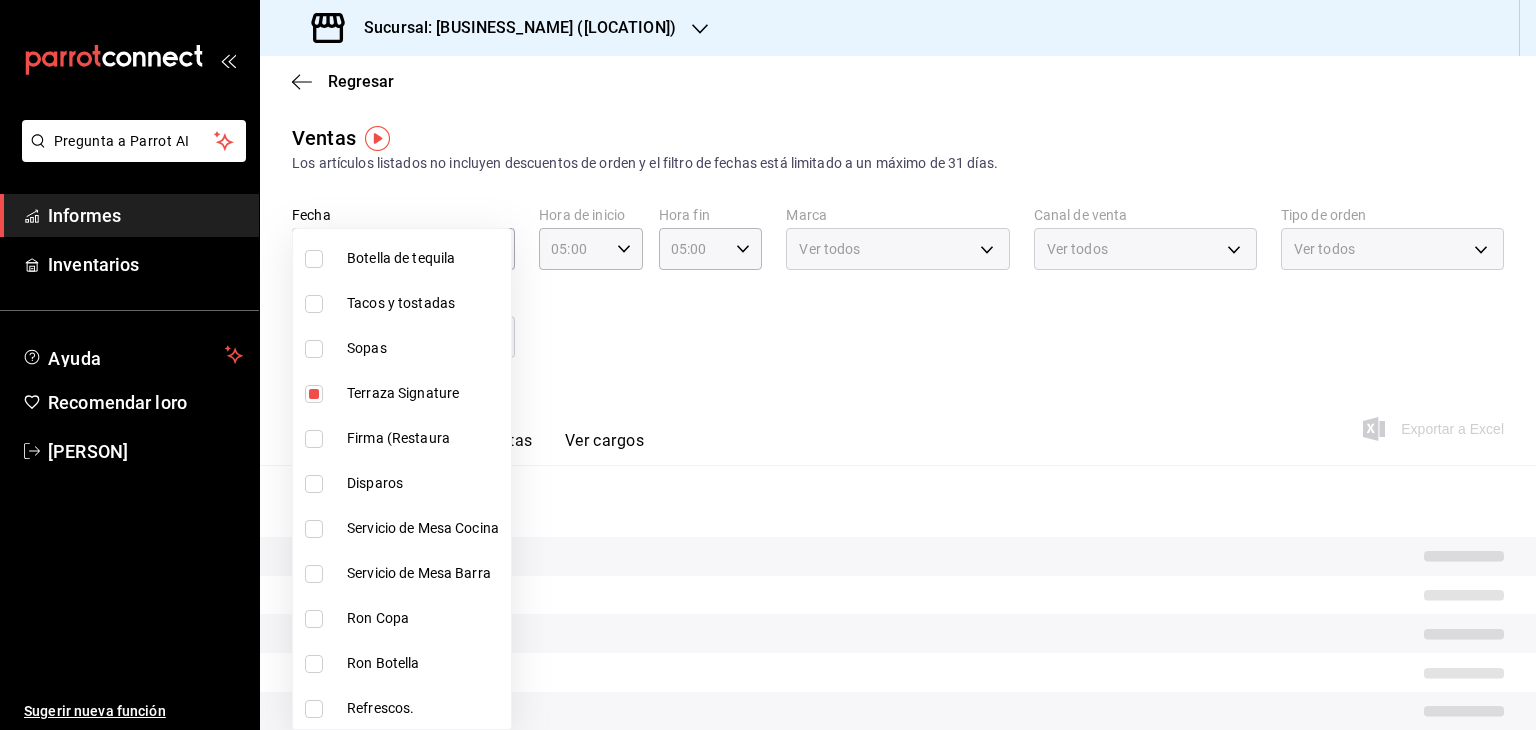 click at bounding box center (314, 439) 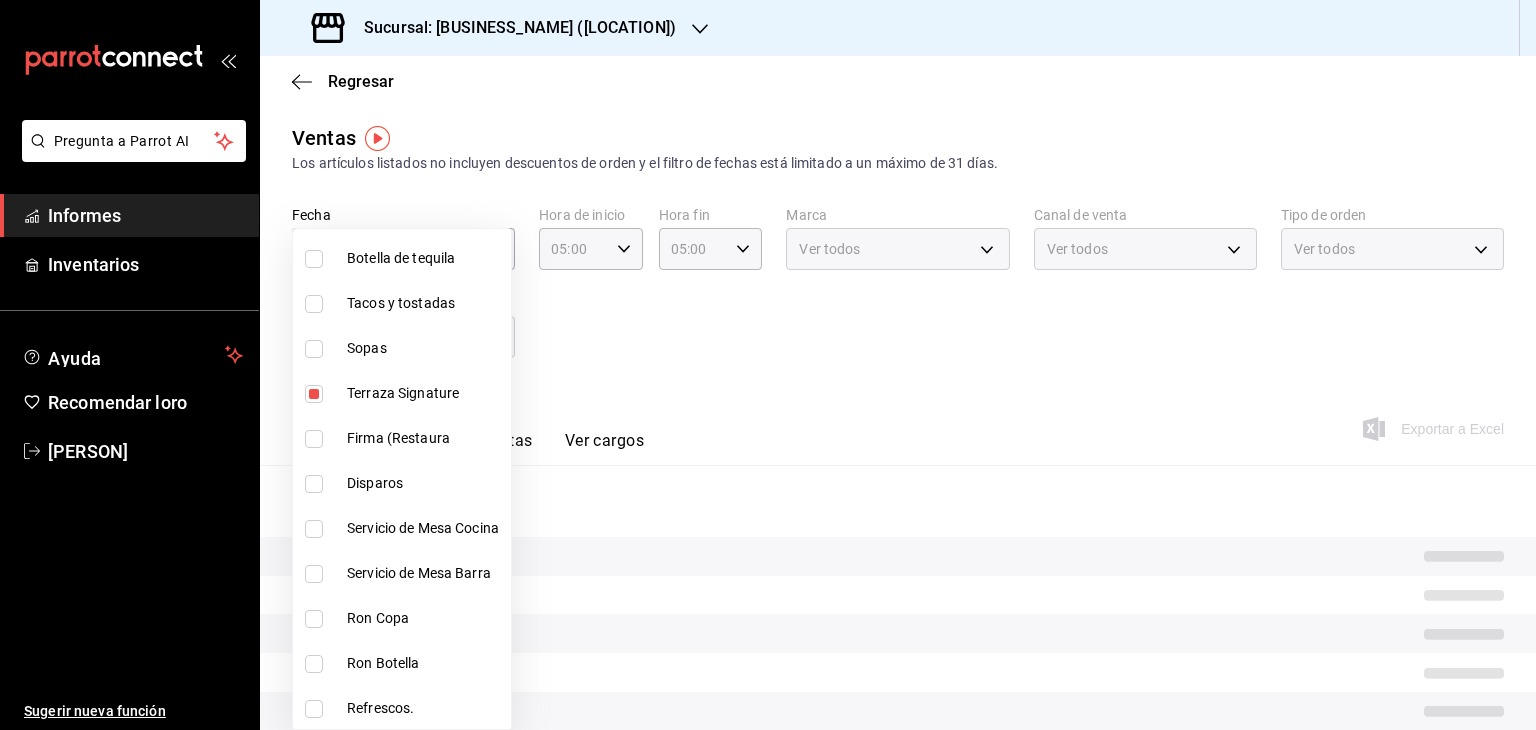 checkbox on "true" 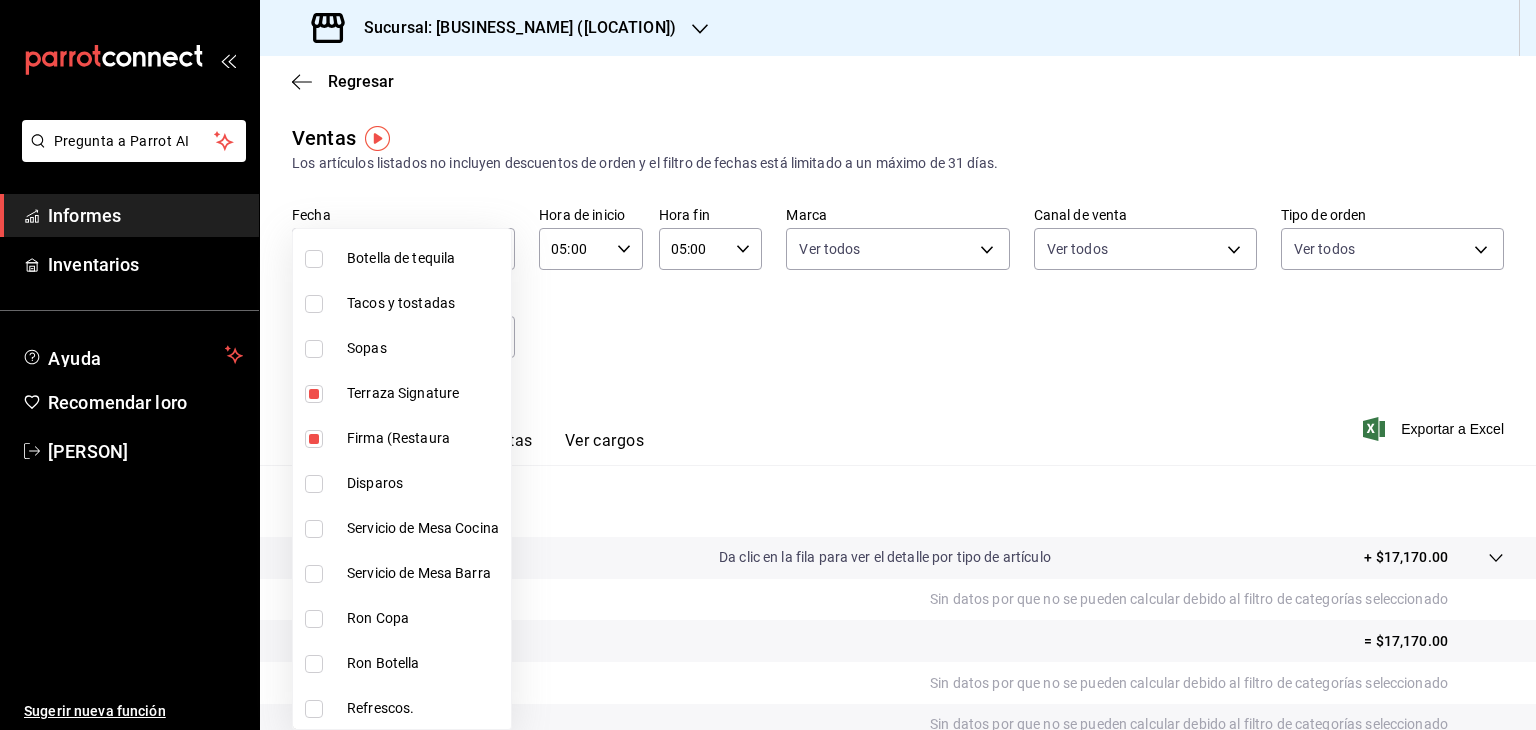 click at bounding box center (314, 484) 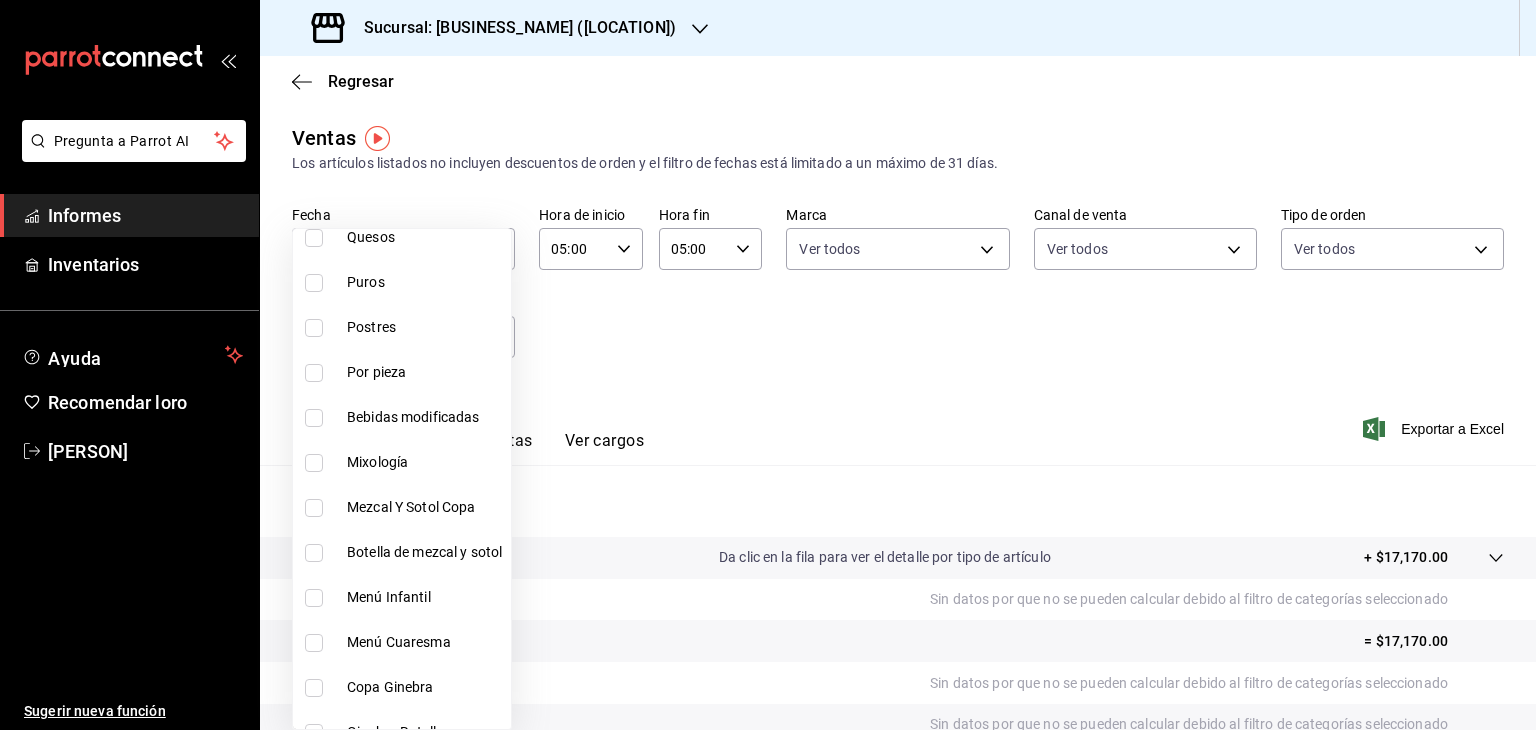 scroll, scrollTop: 1435, scrollLeft: 0, axis: vertical 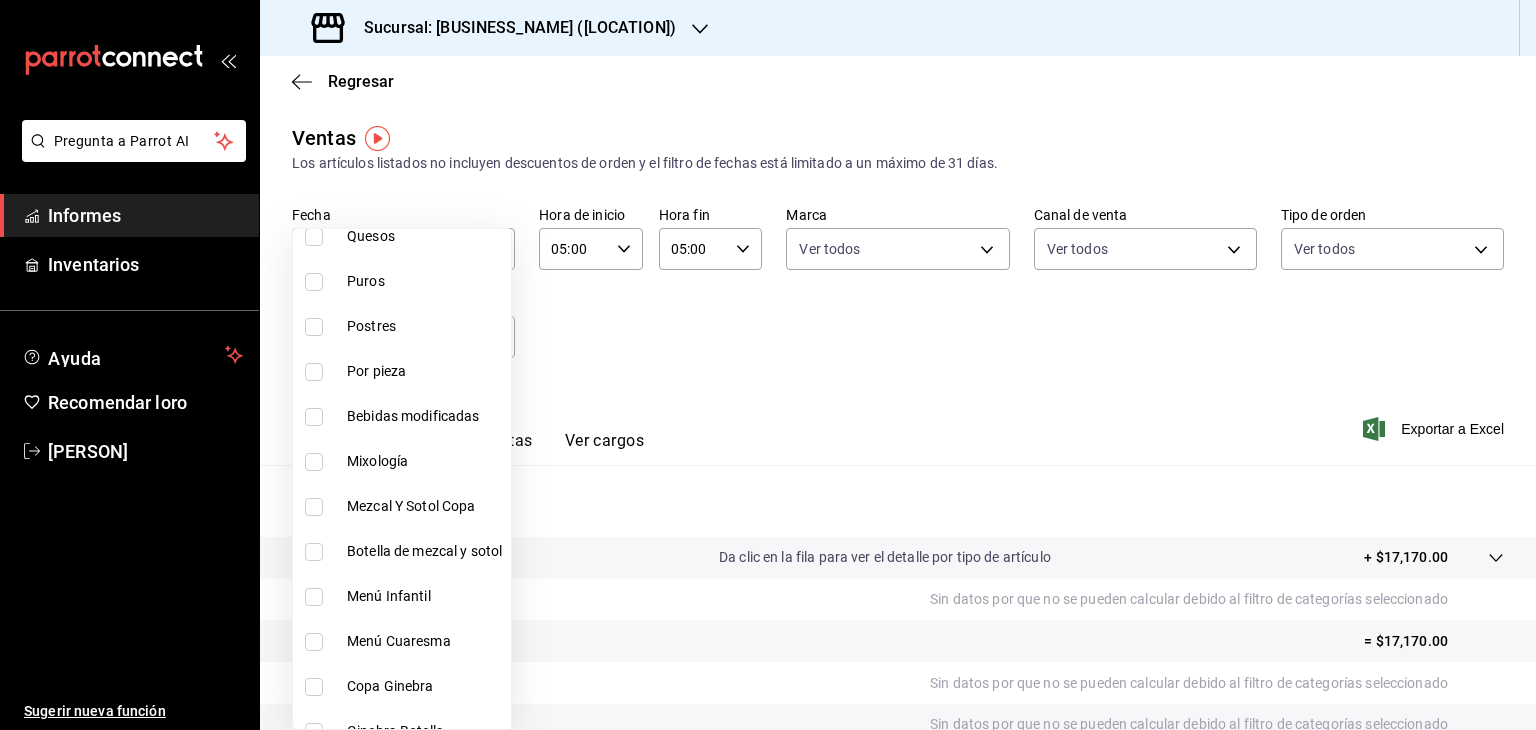 click at bounding box center [314, 462] 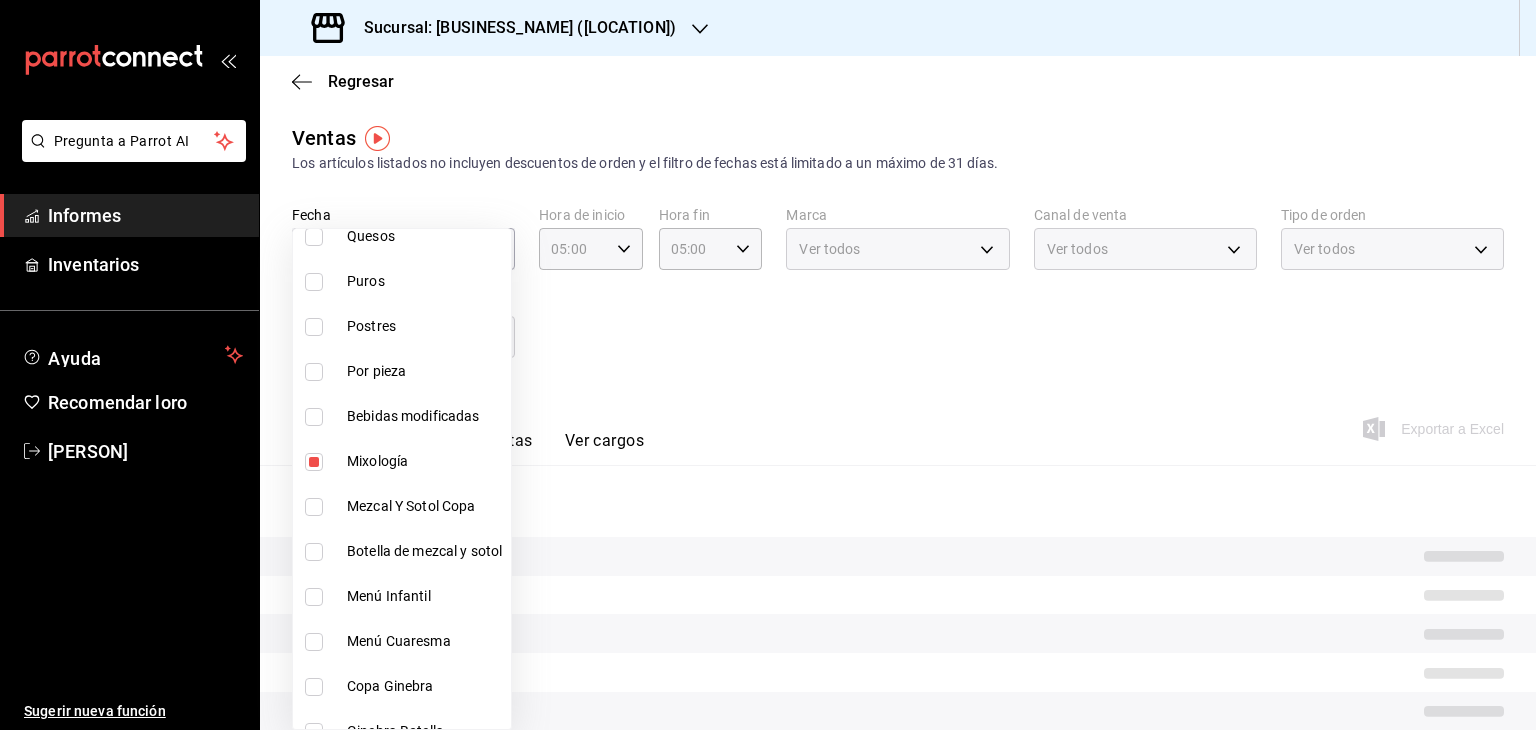 click at bounding box center [768, 365] 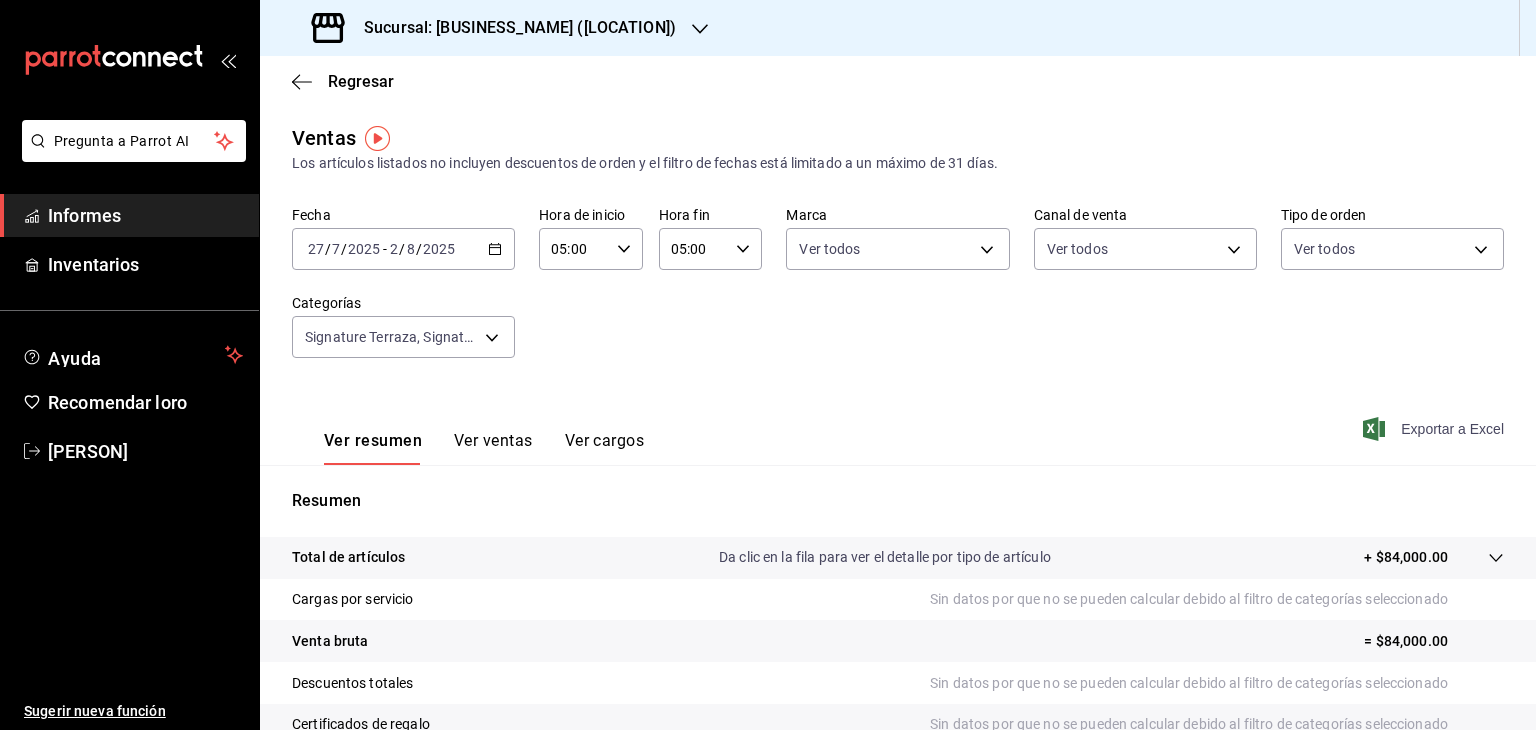 click on "Exportar a Excel" at bounding box center (1435, 429) 